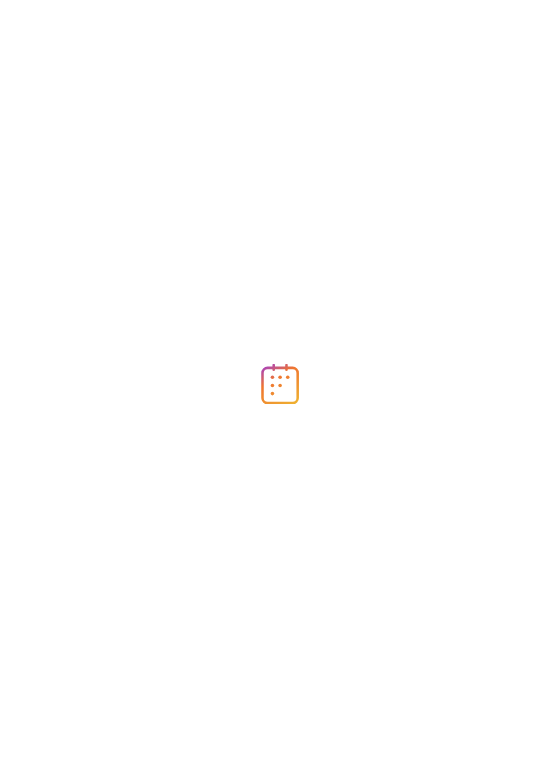 scroll, scrollTop: 0, scrollLeft: 0, axis: both 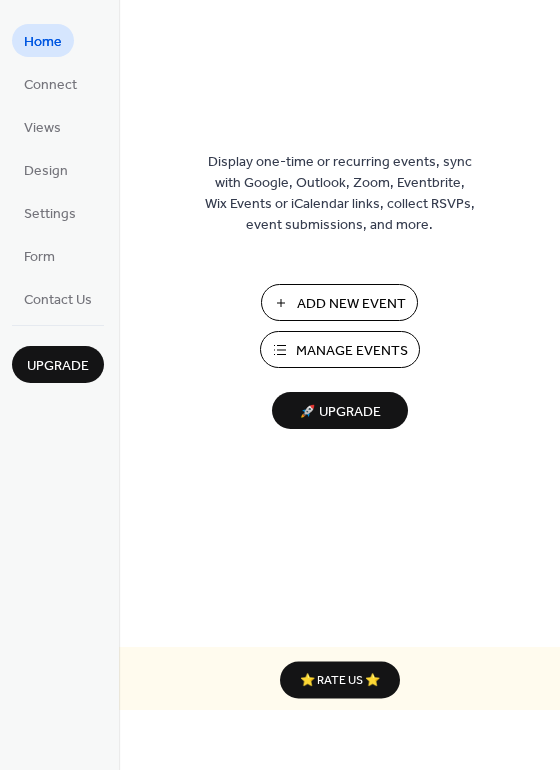click on "Add New Event" at bounding box center (351, 304) 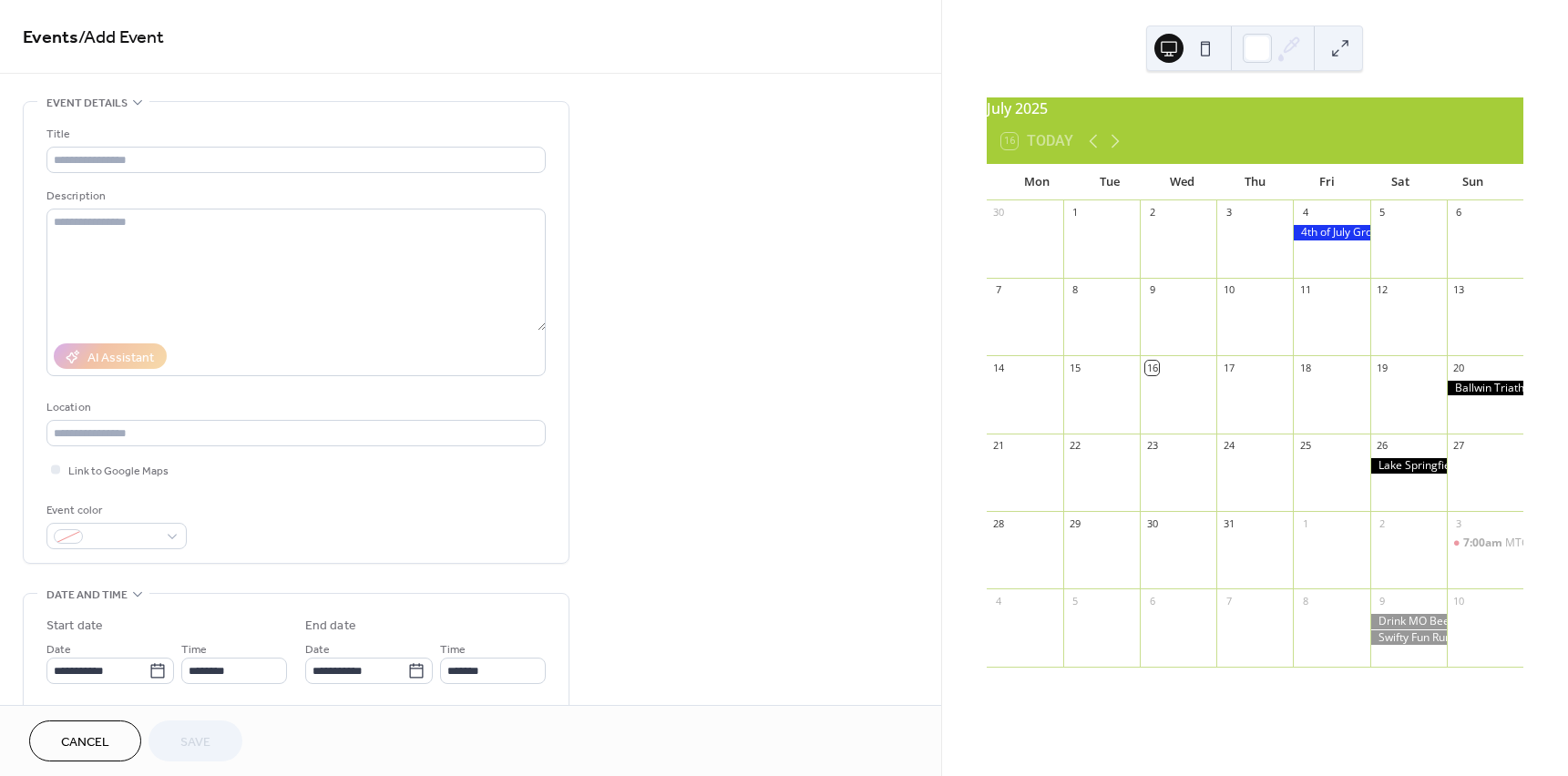 scroll, scrollTop: 0, scrollLeft: 0, axis: both 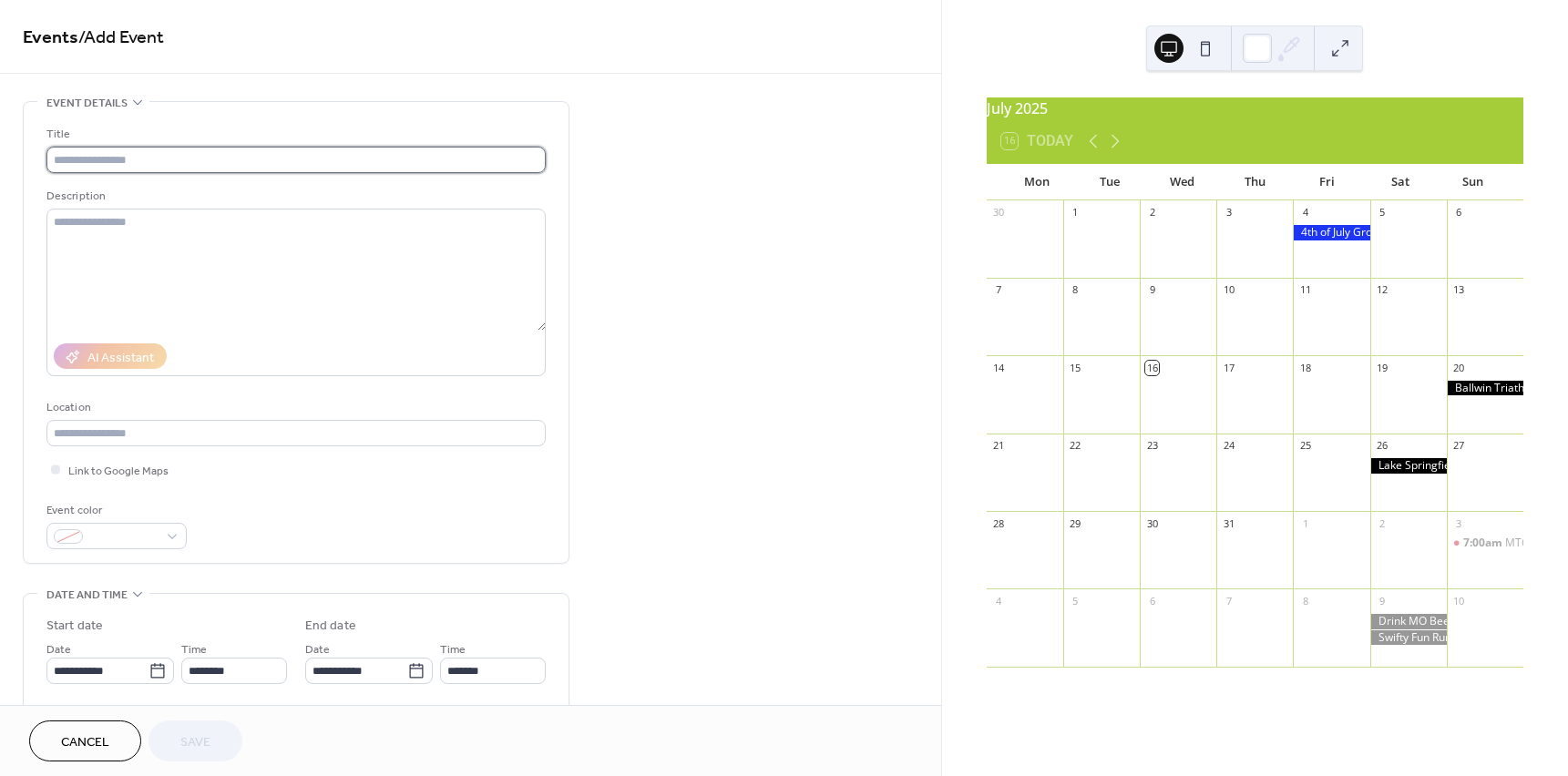 click at bounding box center [296, 159] 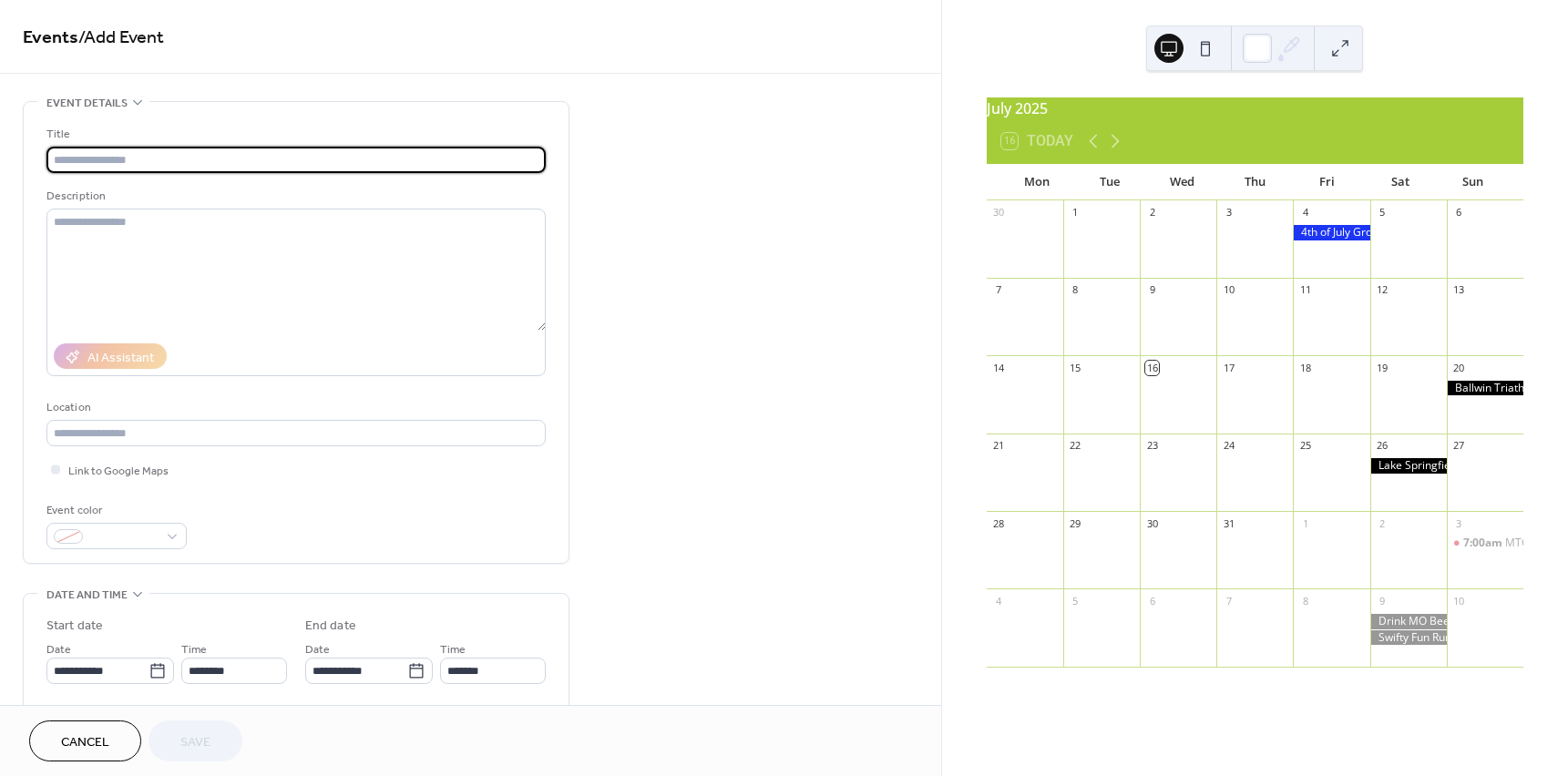 paste on "**********" 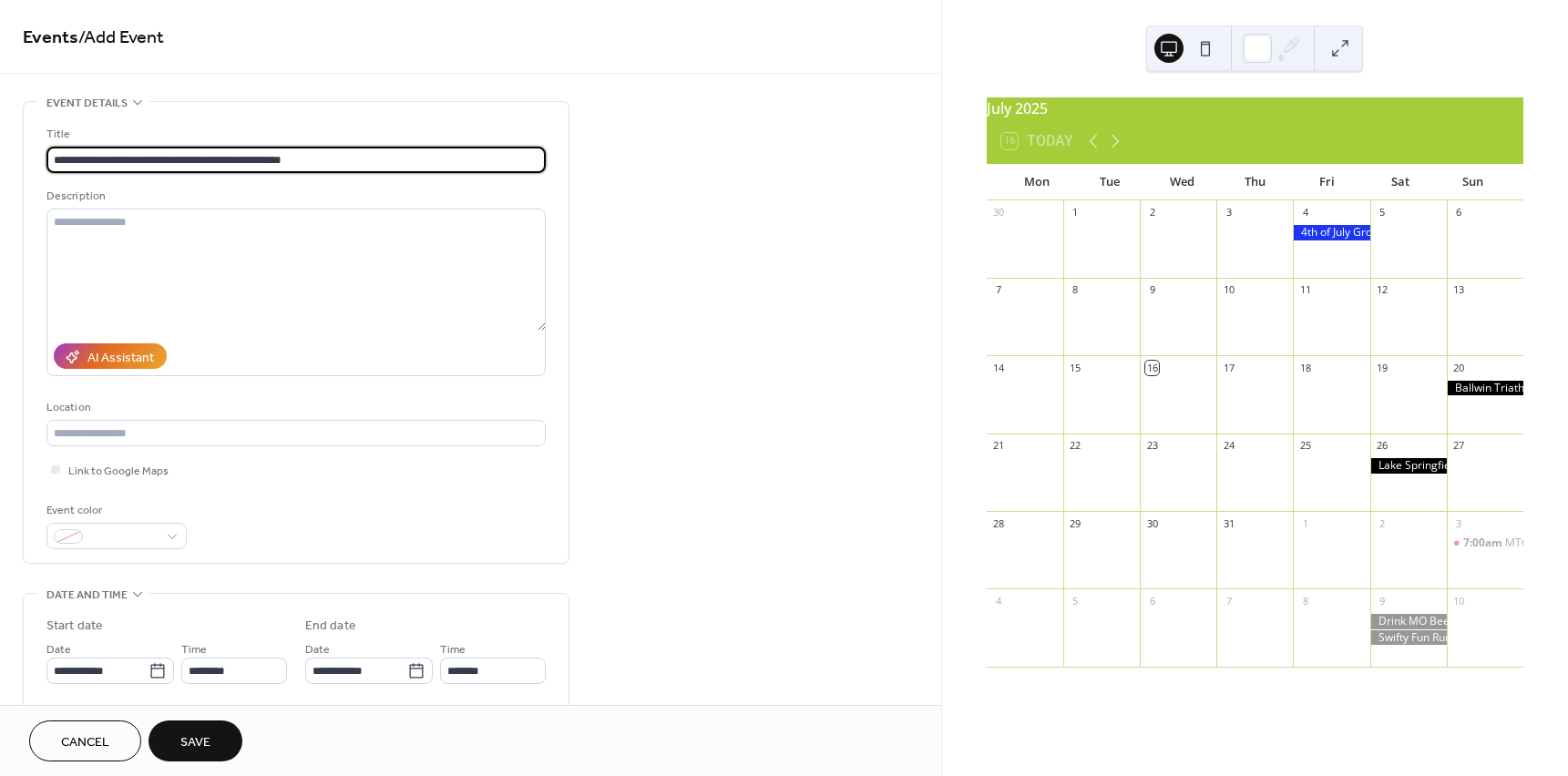 type on "**********" 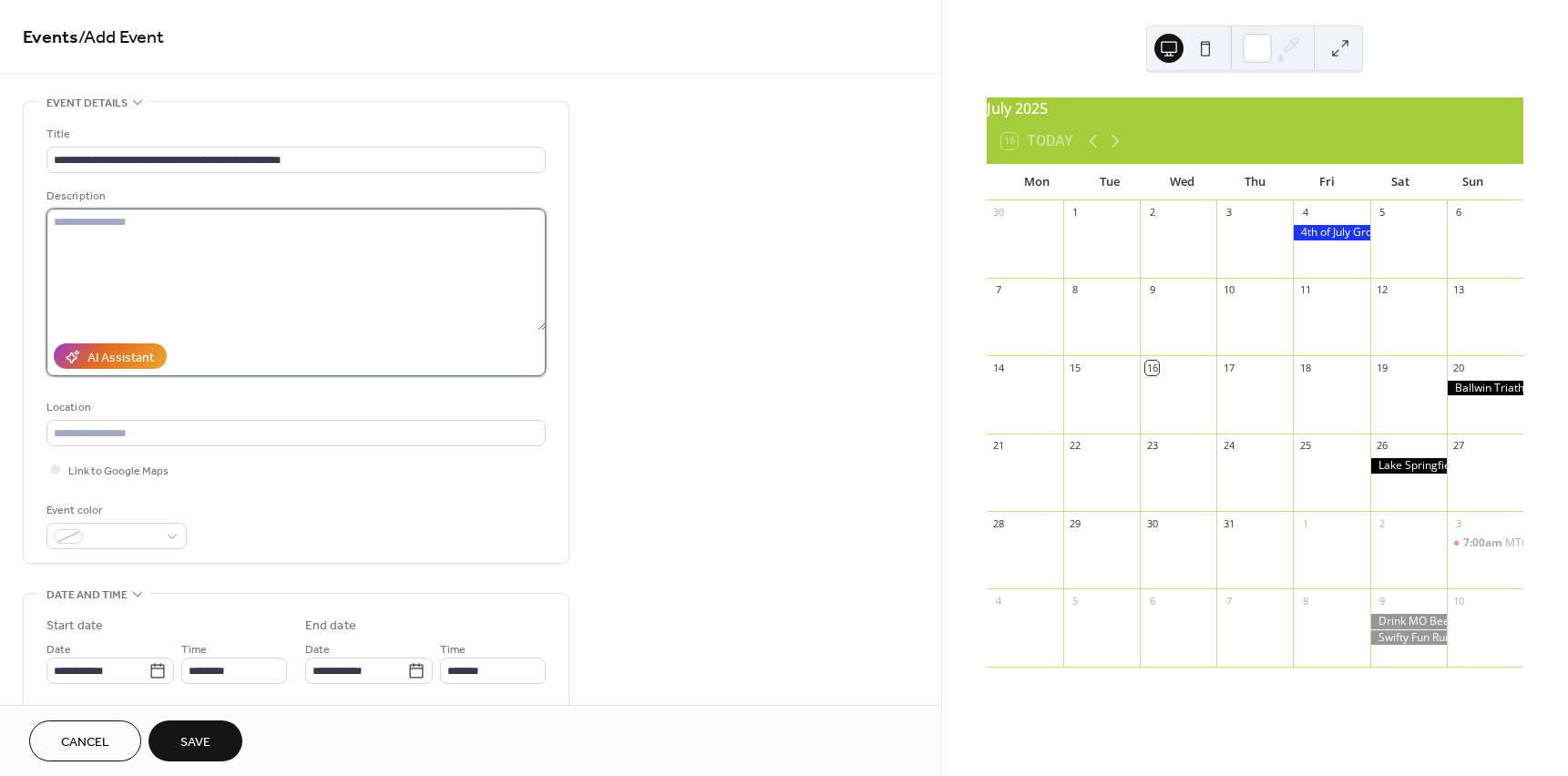 click at bounding box center [296, 270] 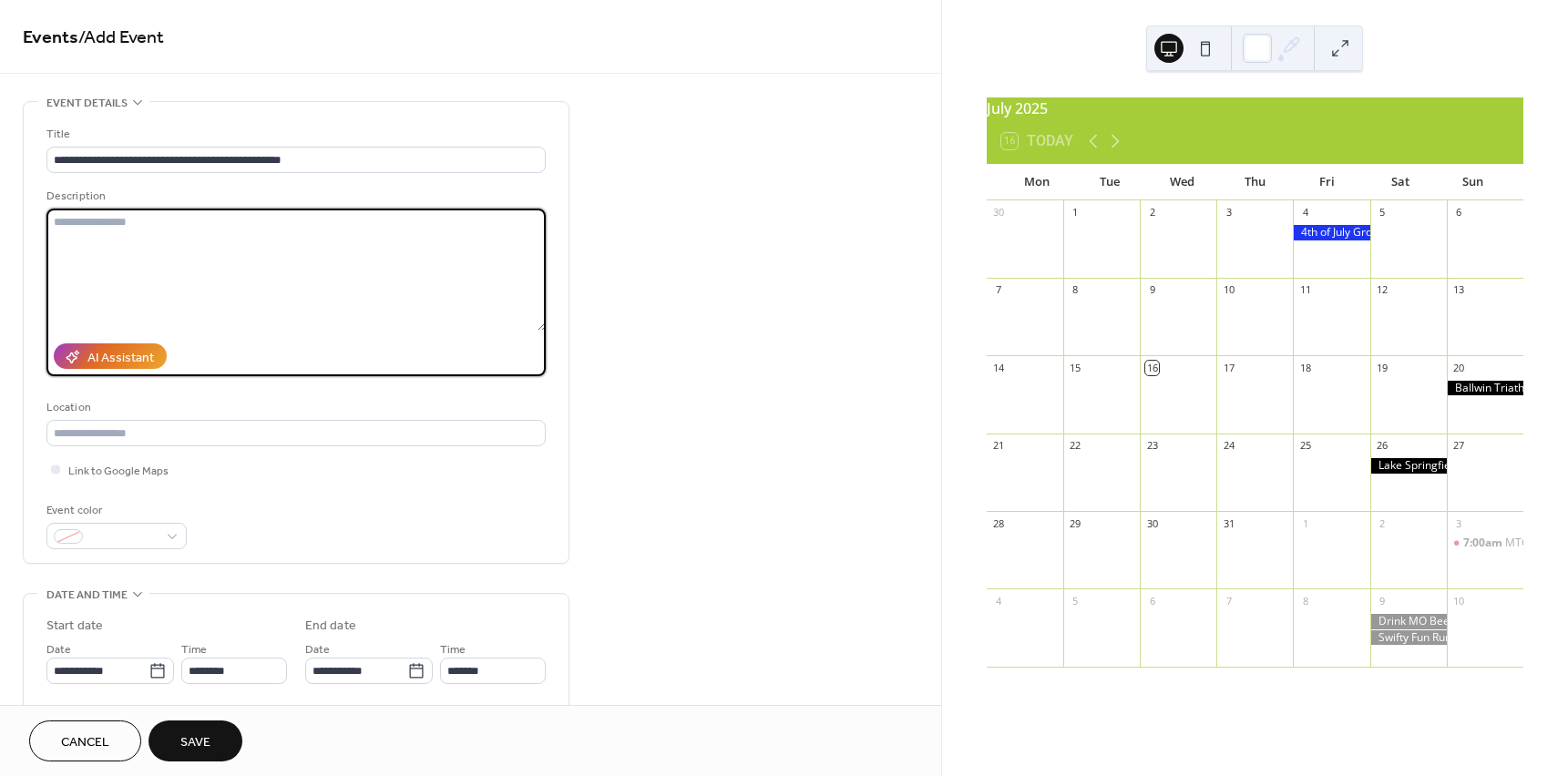 paste on "**********" 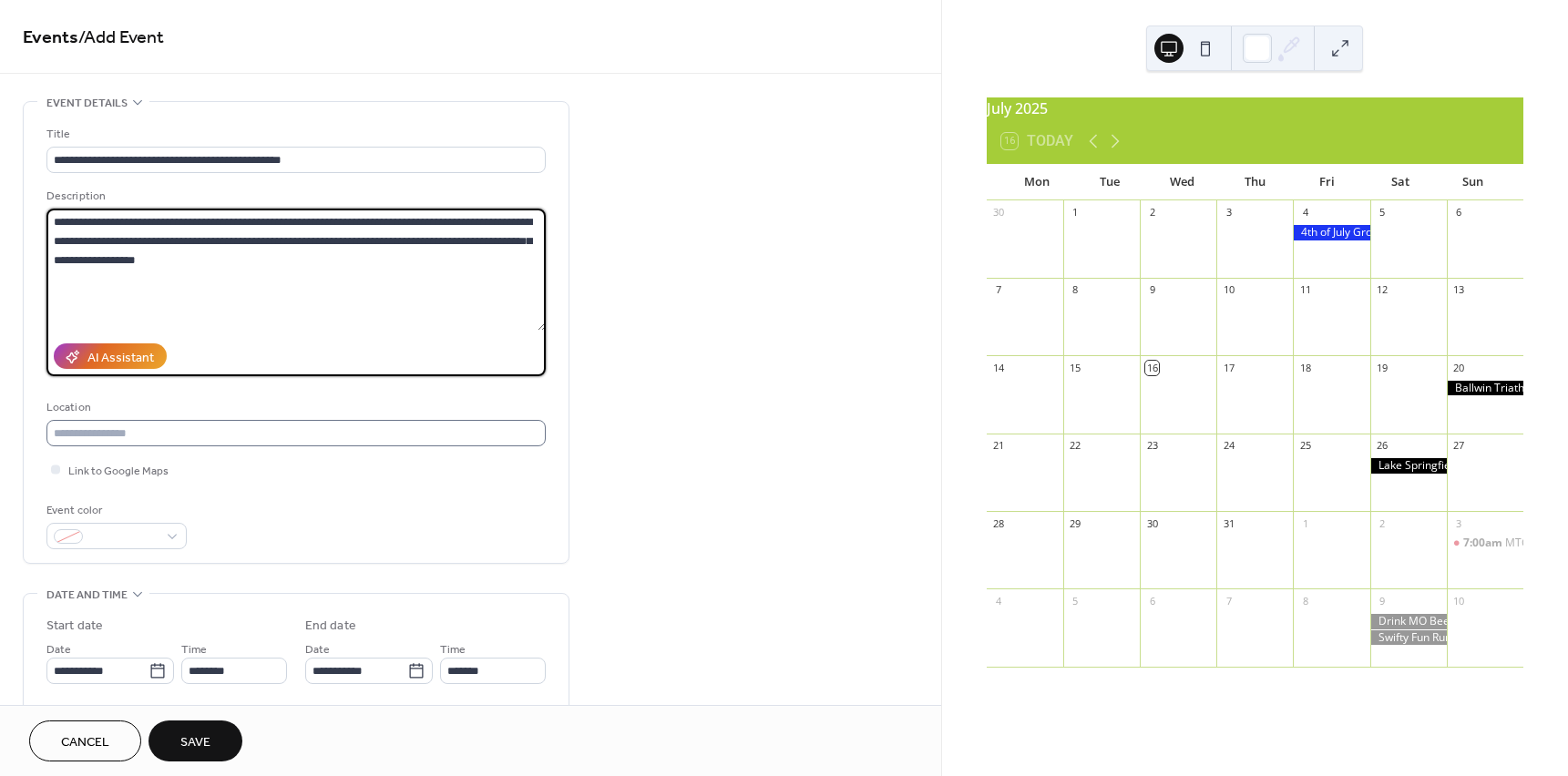 type on "**********" 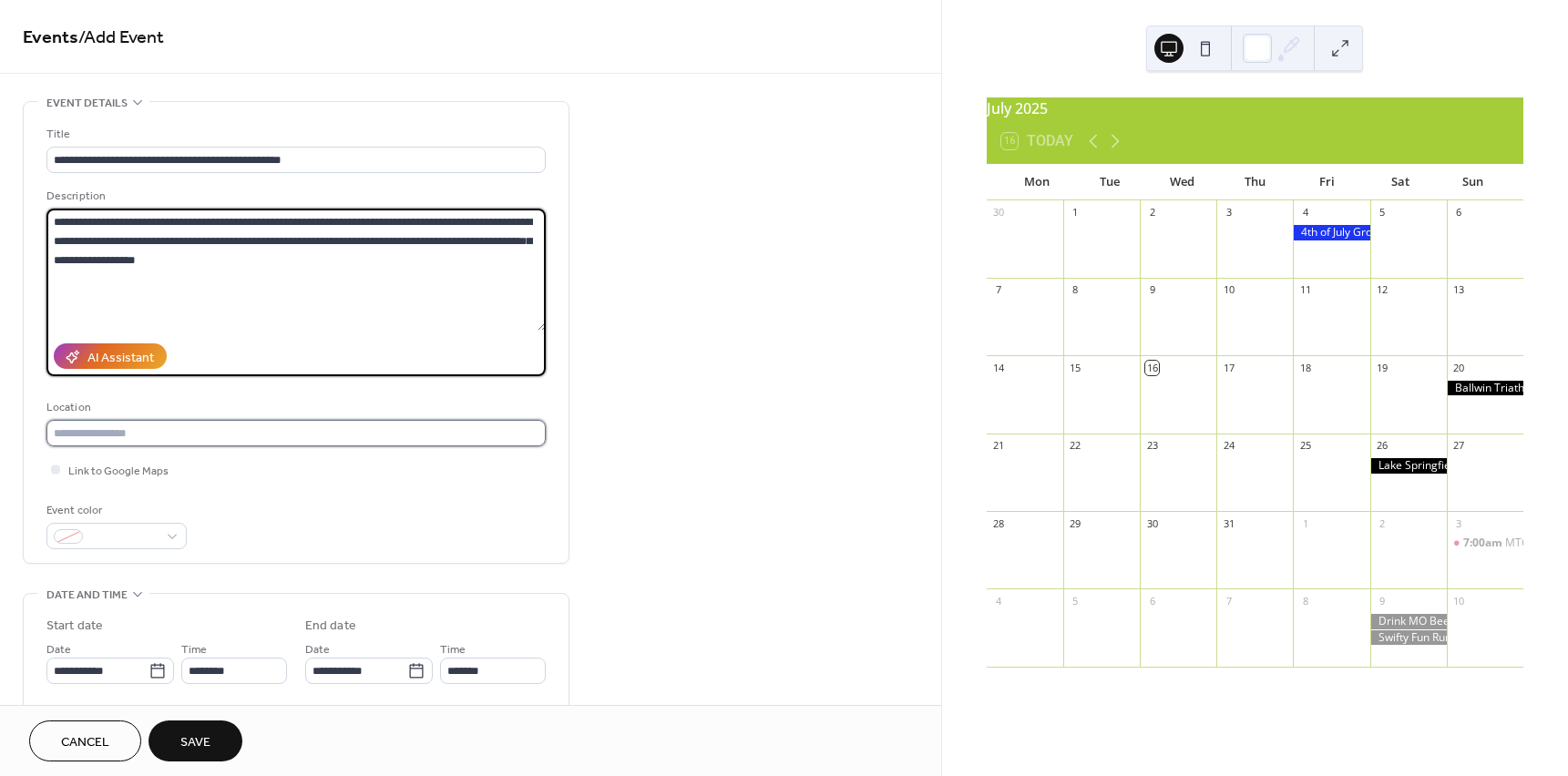 click at bounding box center (296, 433) 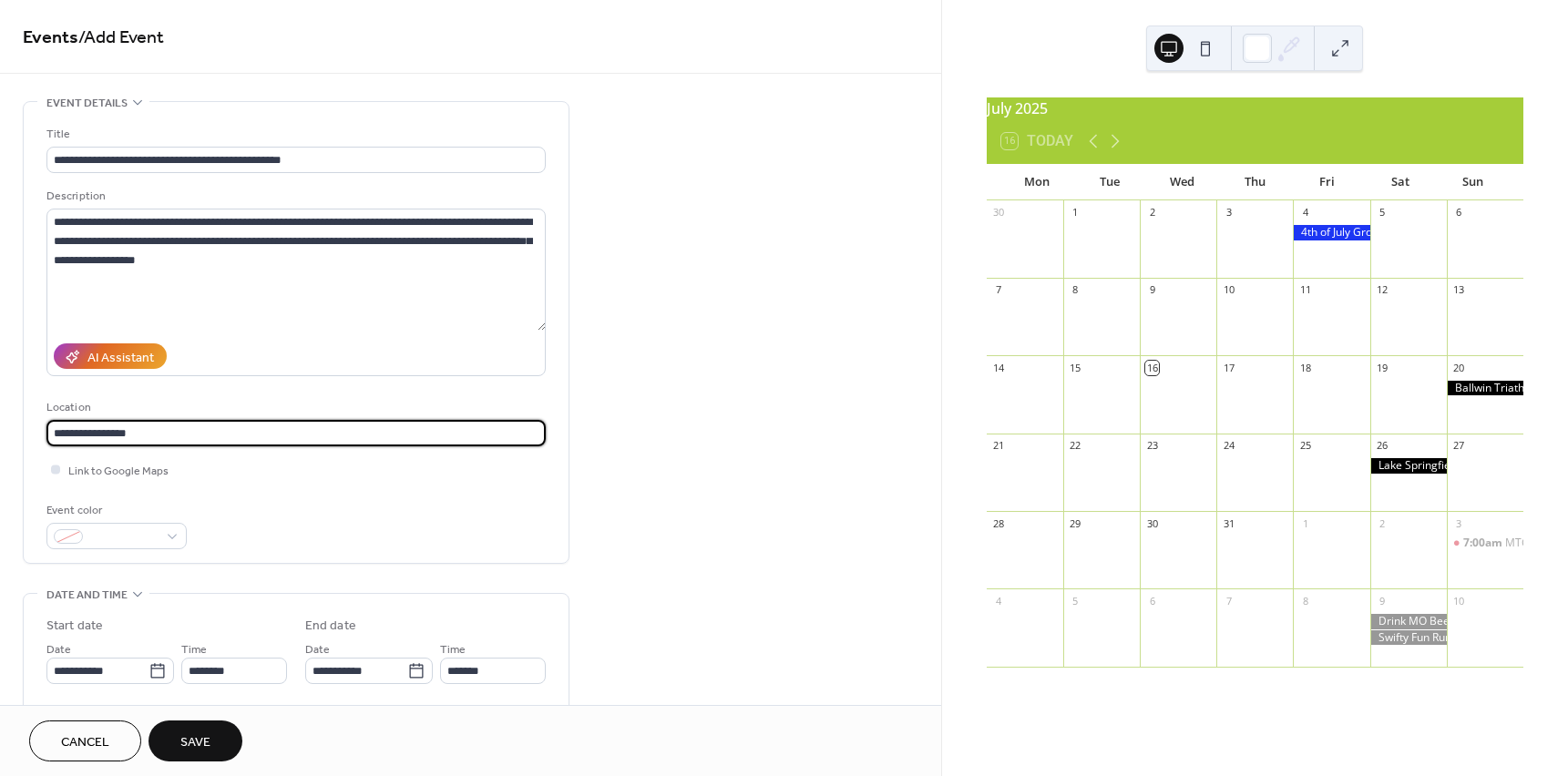 type on "**********" 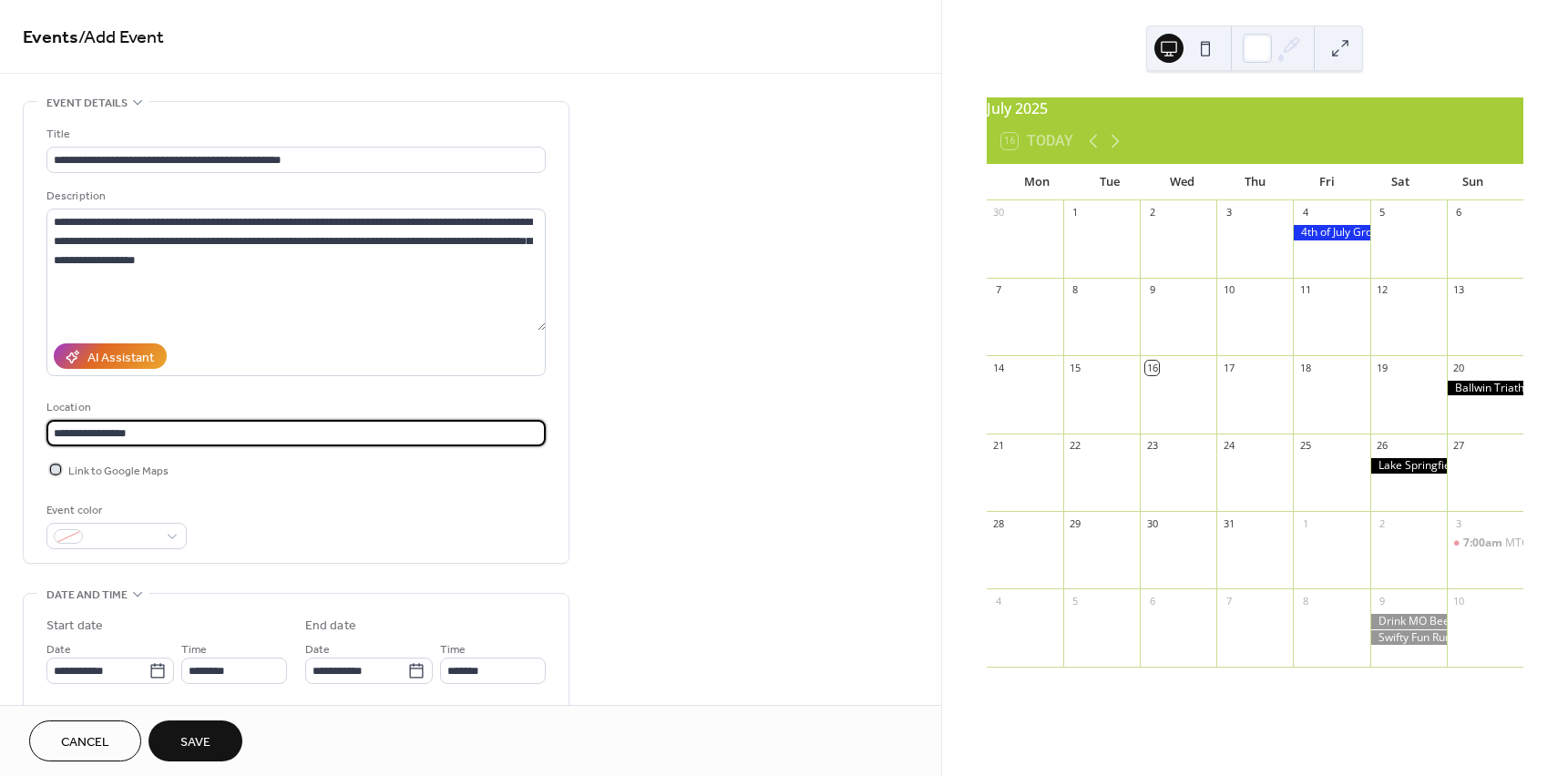 click at bounding box center (56, 469) 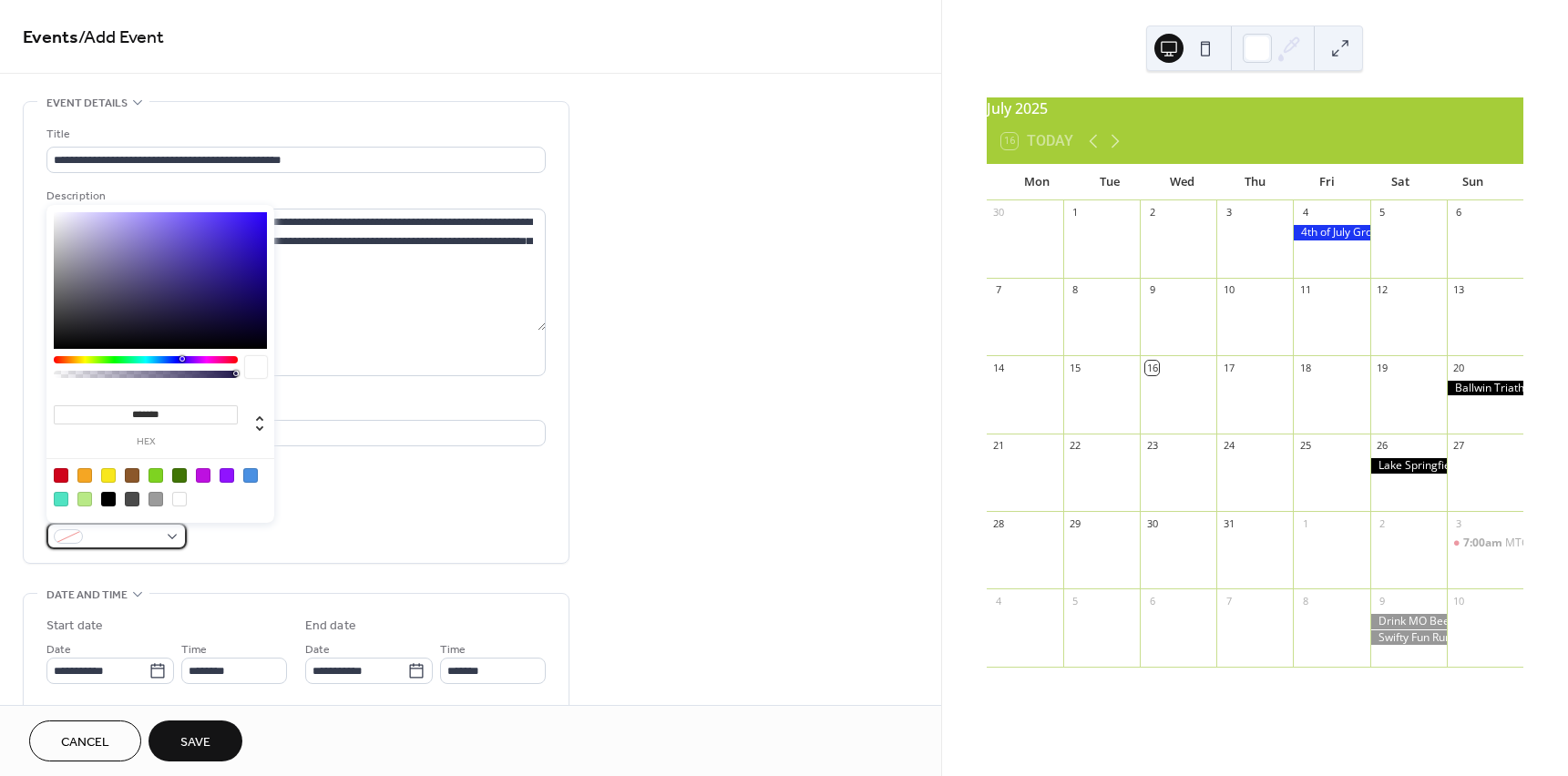 click at bounding box center [117, 536] 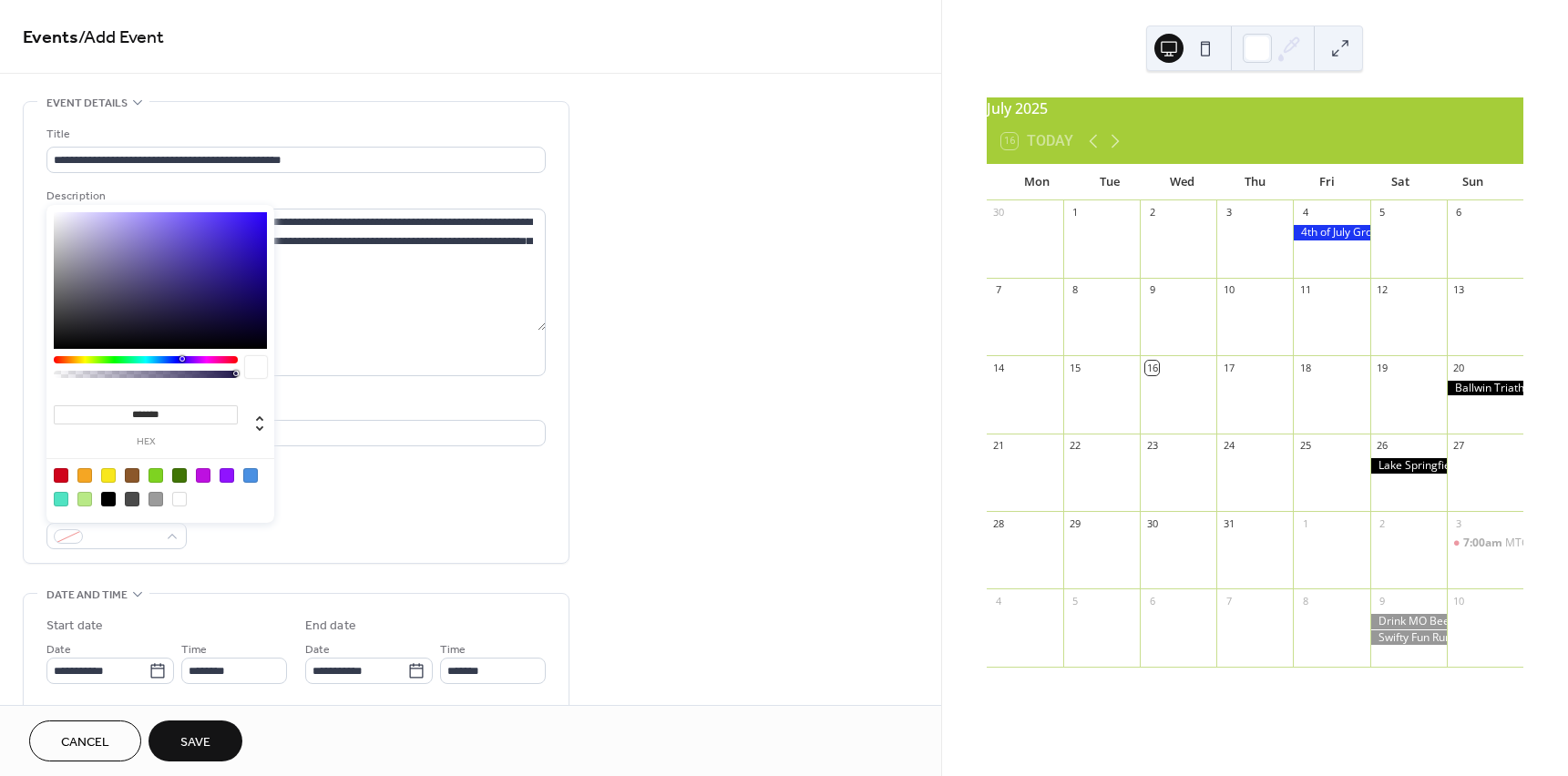 type on "*******" 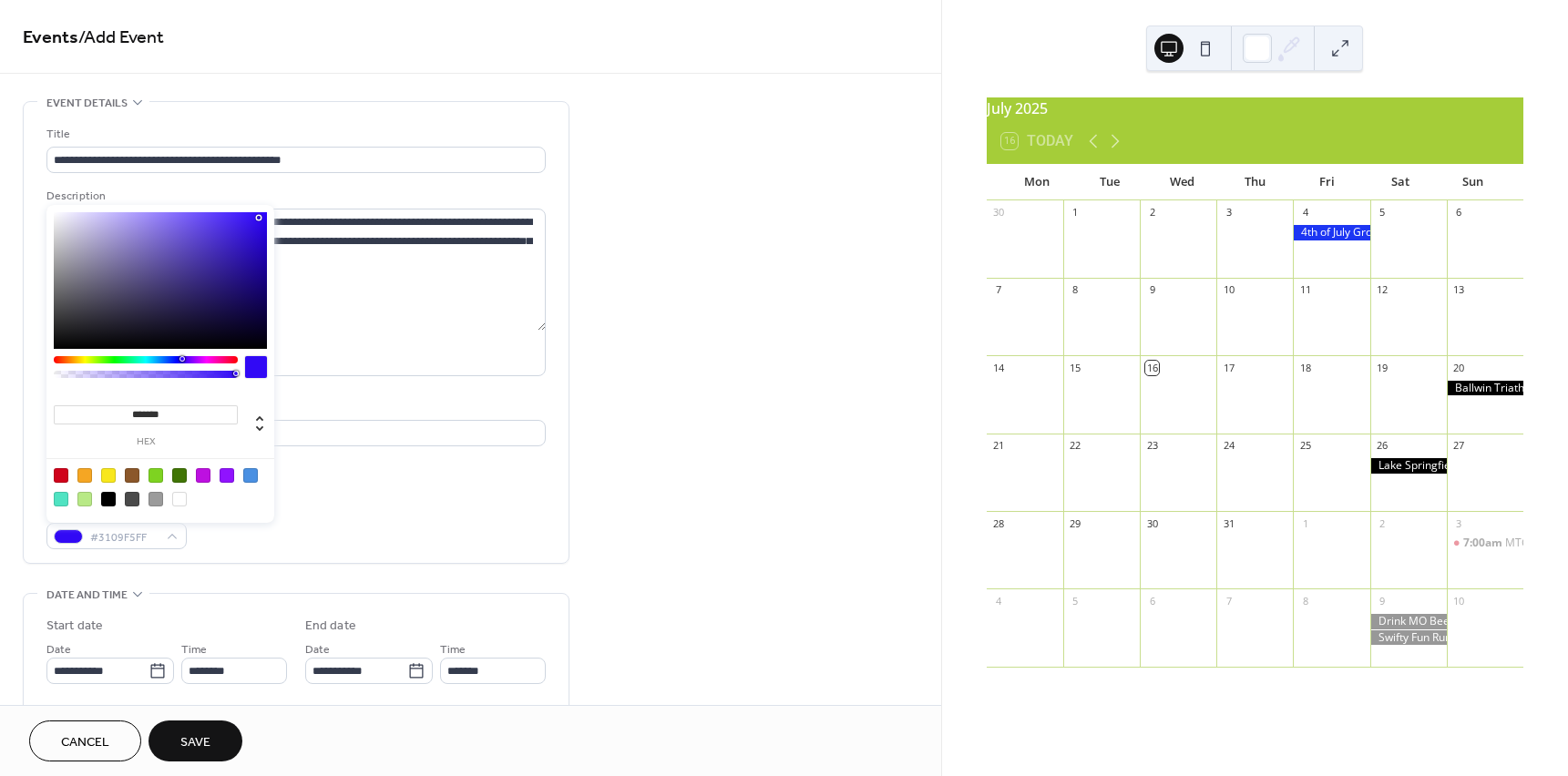 click at bounding box center (160, 281) 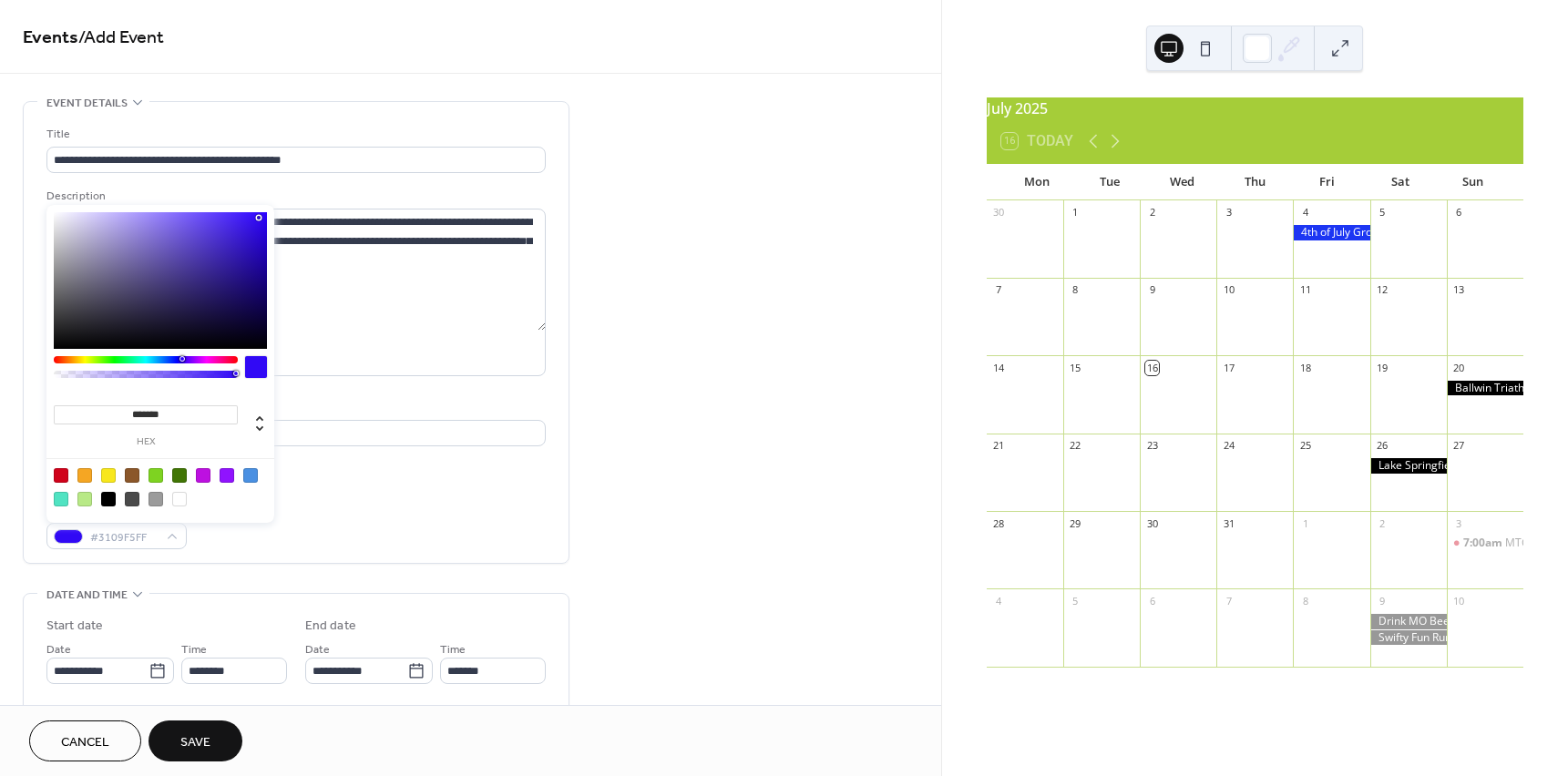 click on "Event color #3109F5FF" at bounding box center (296, 525) 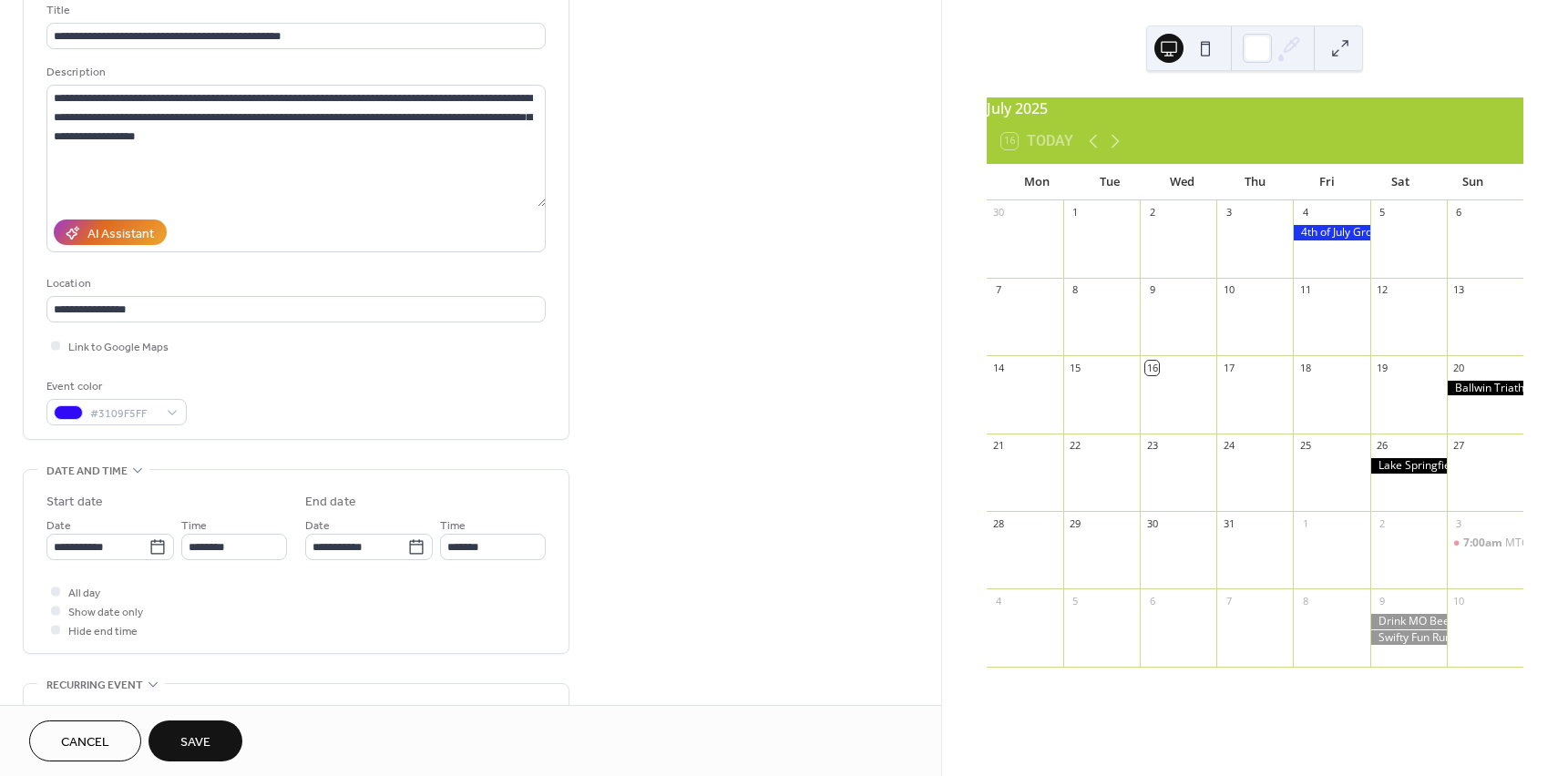 scroll, scrollTop: 182, scrollLeft: 0, axis: vertical 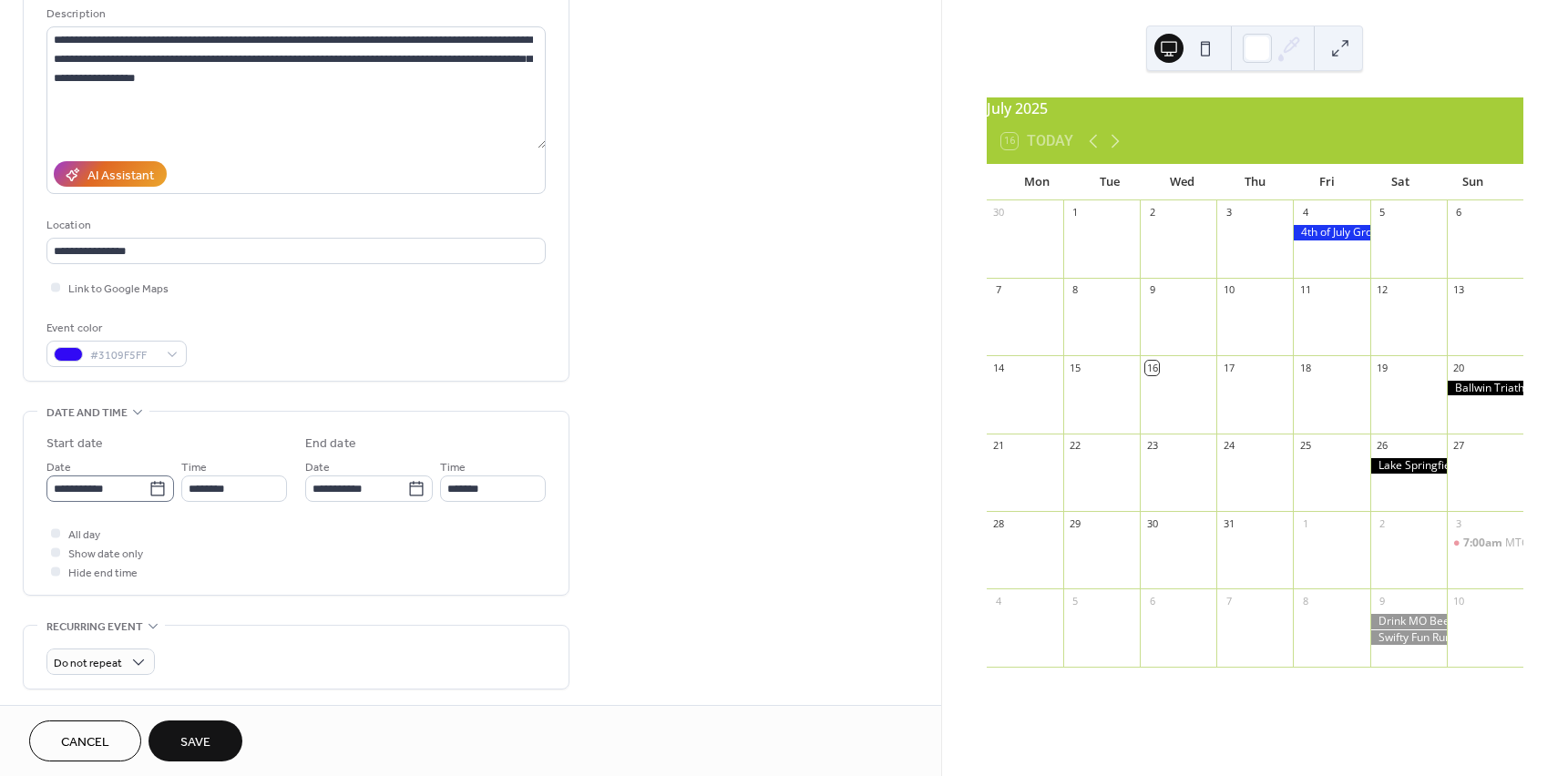 click 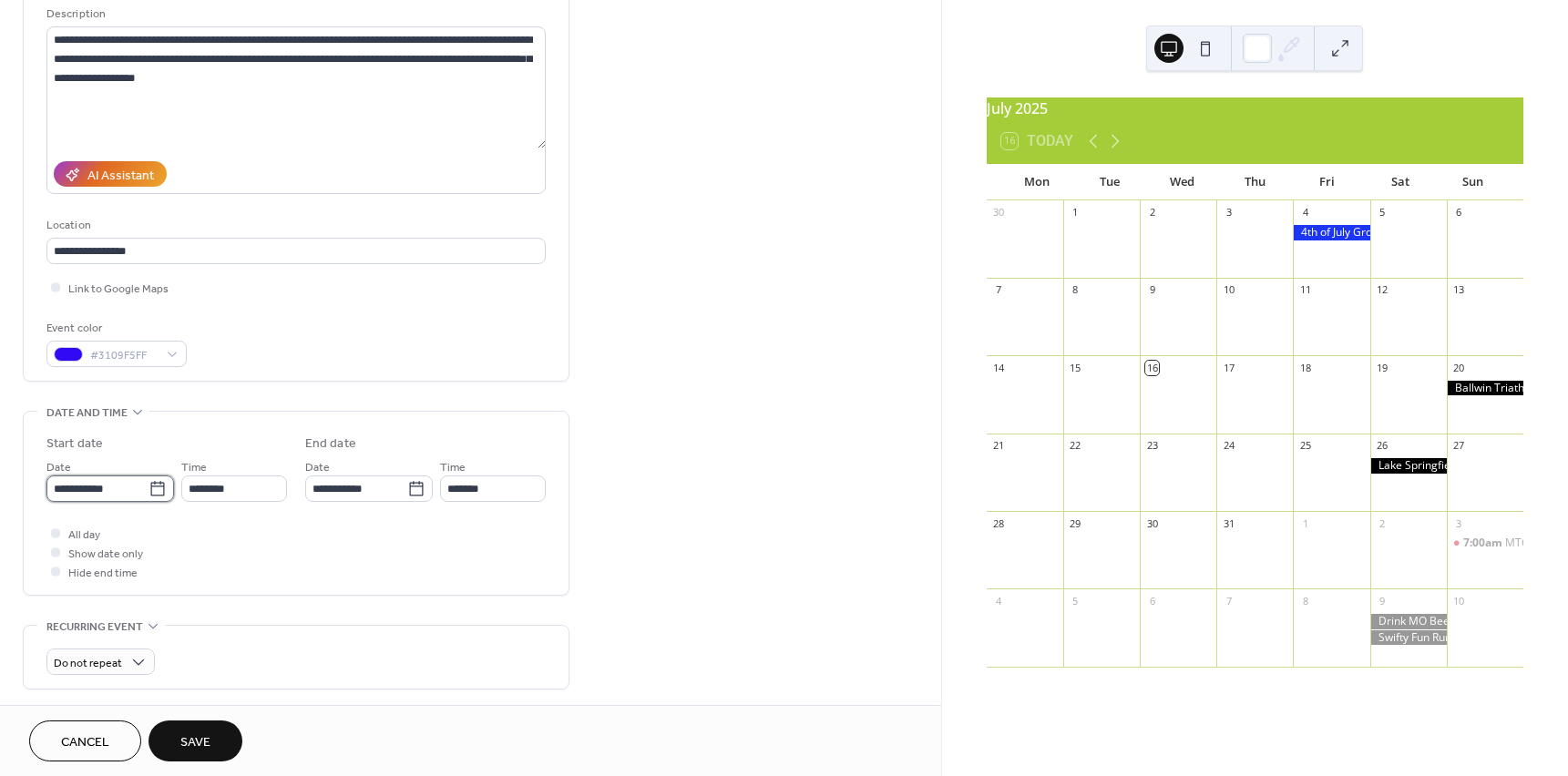 click on "**********" at bounding box center [97, 488] 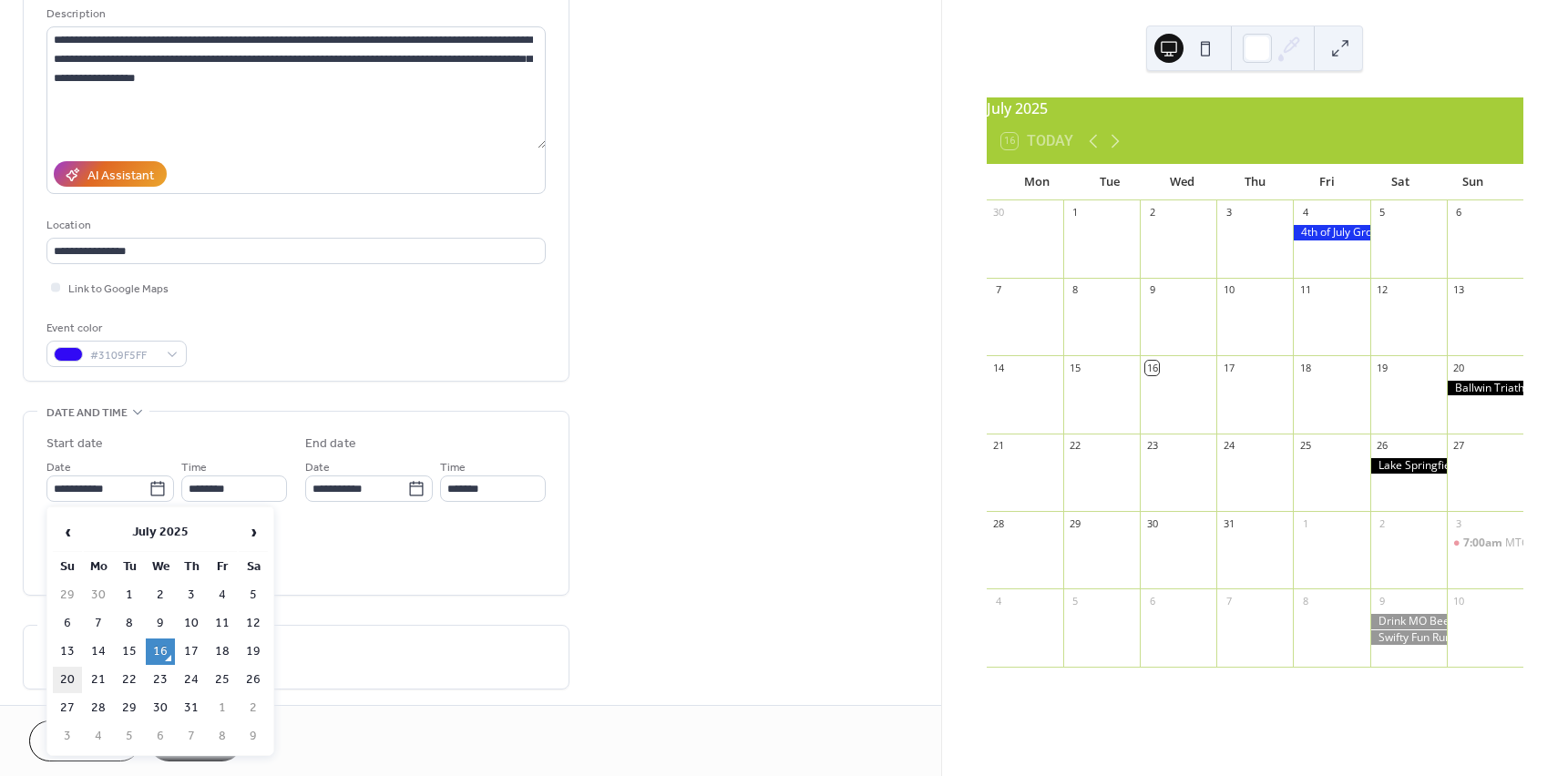 click on "20" at bounding box center [67, 679] 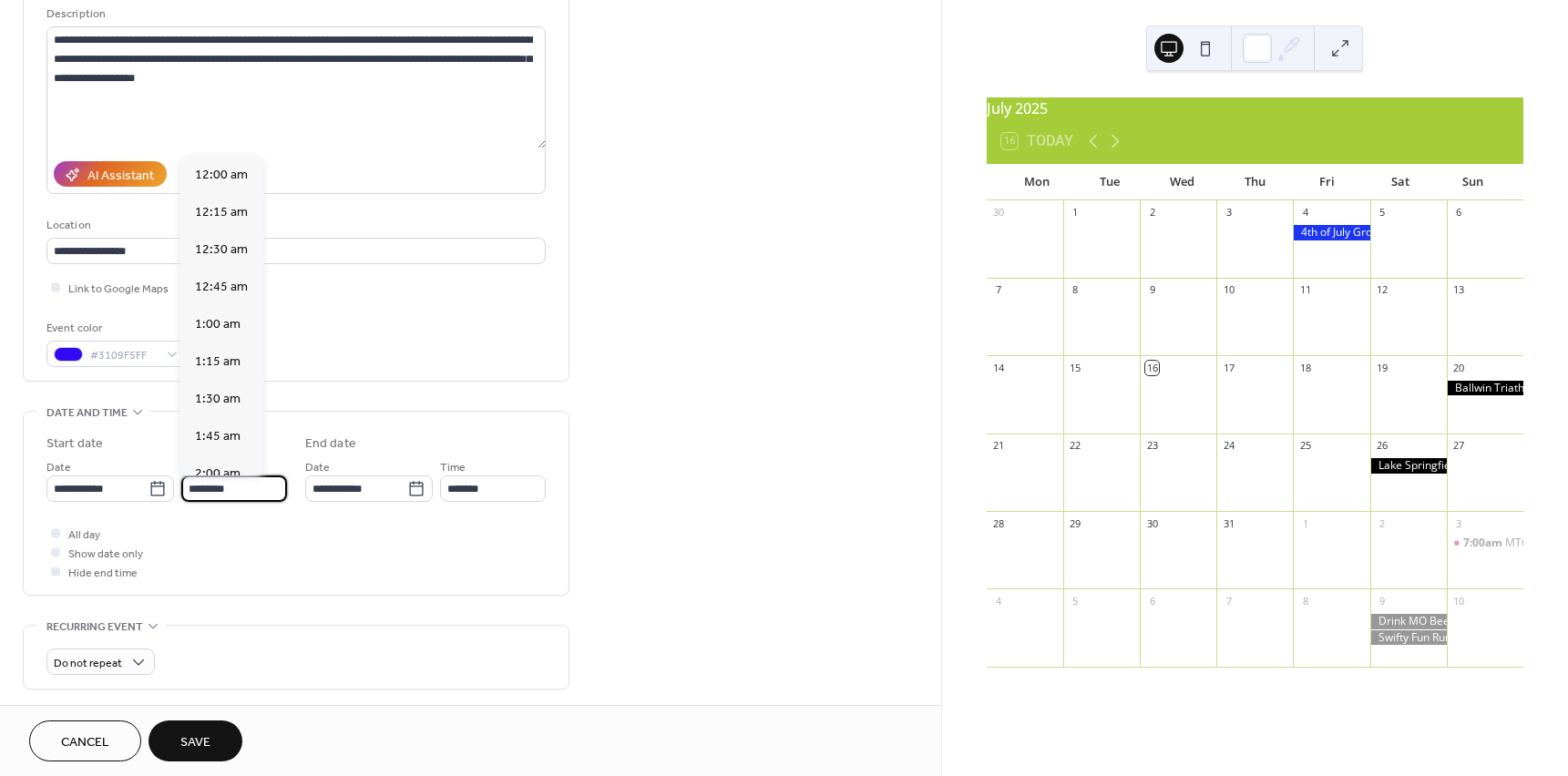 click on "********" at bounding box center (234, 488) 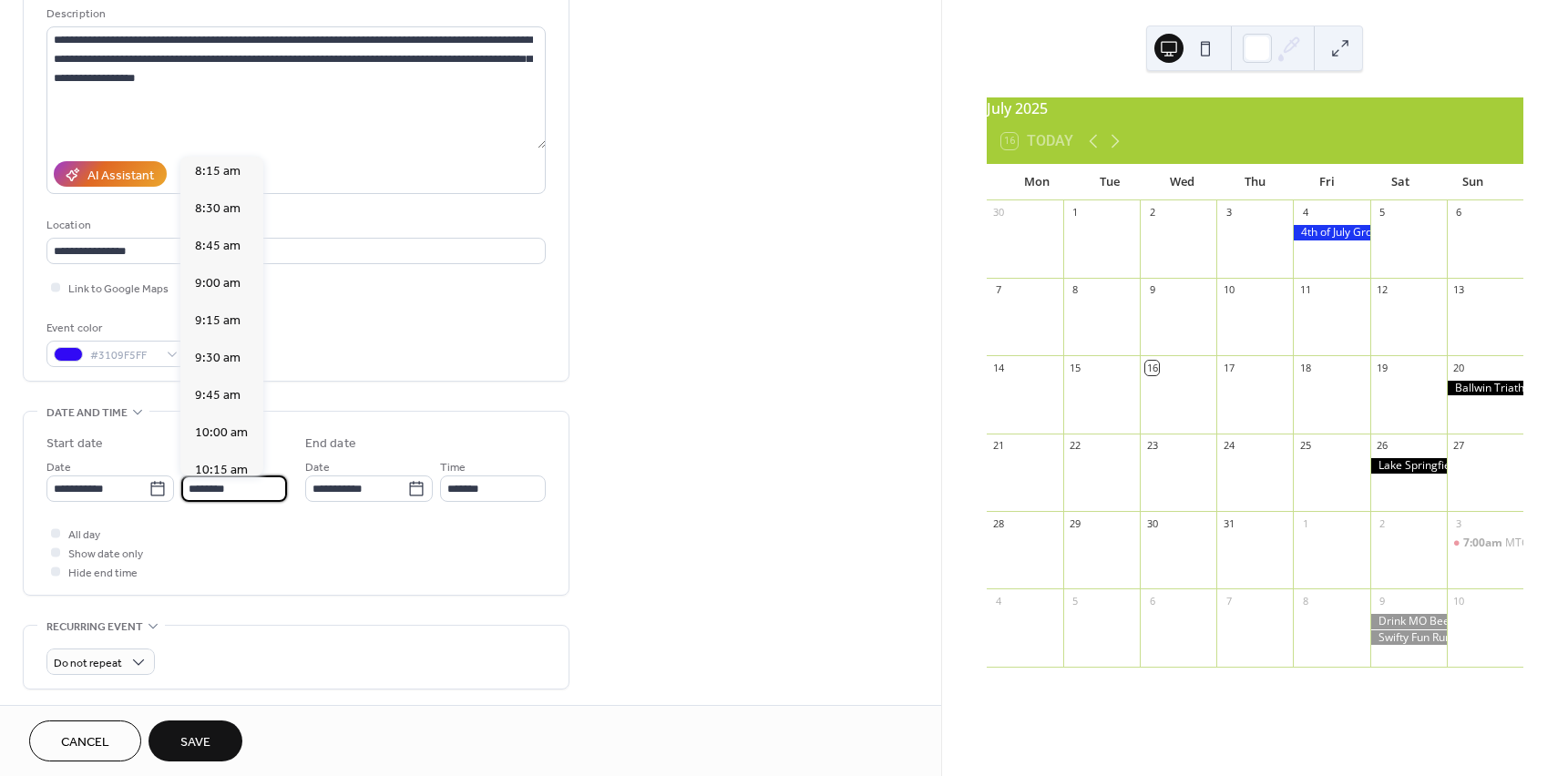 scroll, scrollTop: 1262, scrollLeft: 0, axis: vertical 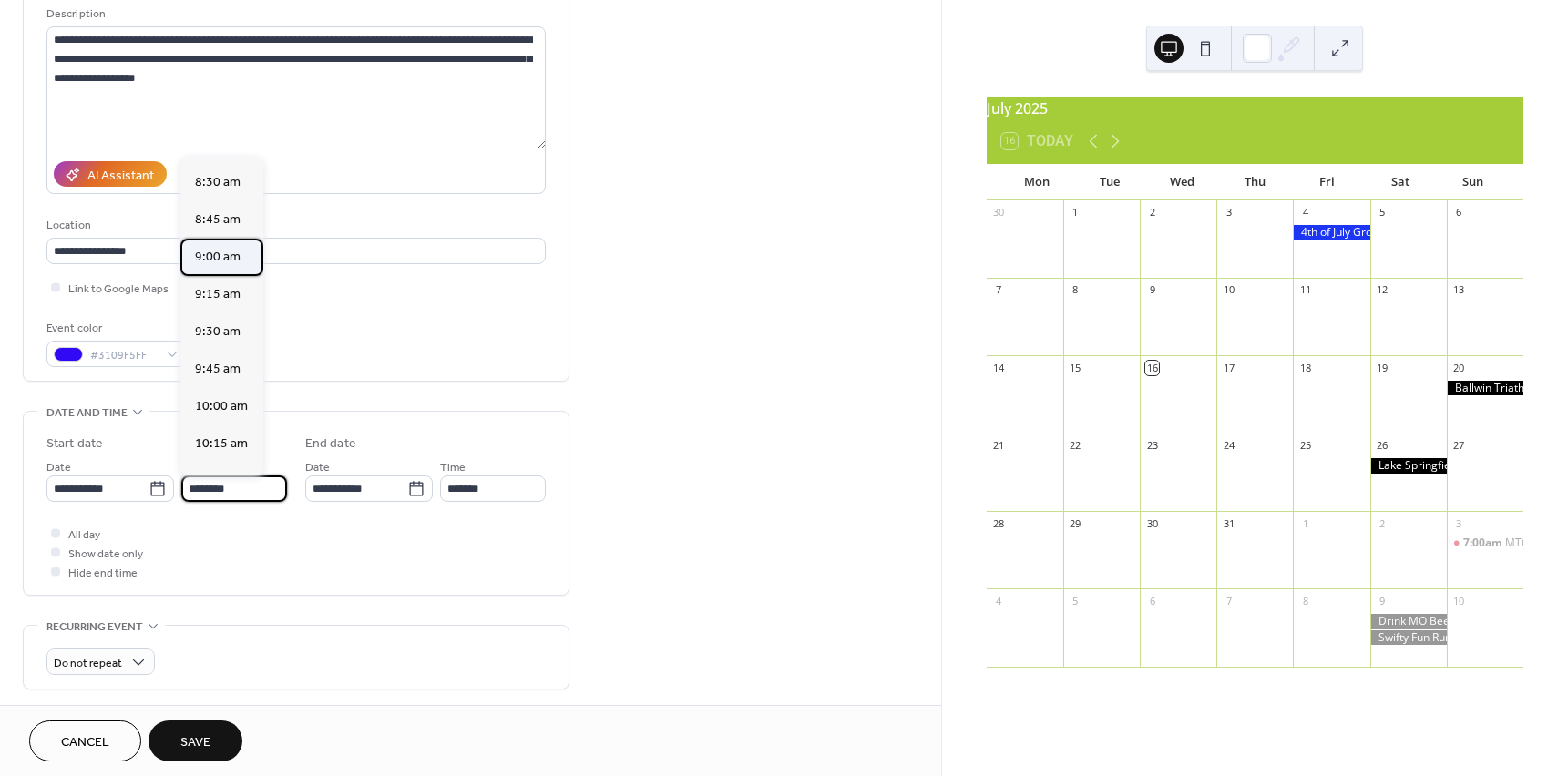click on "9:00 am" at bounding box center [218, 257] 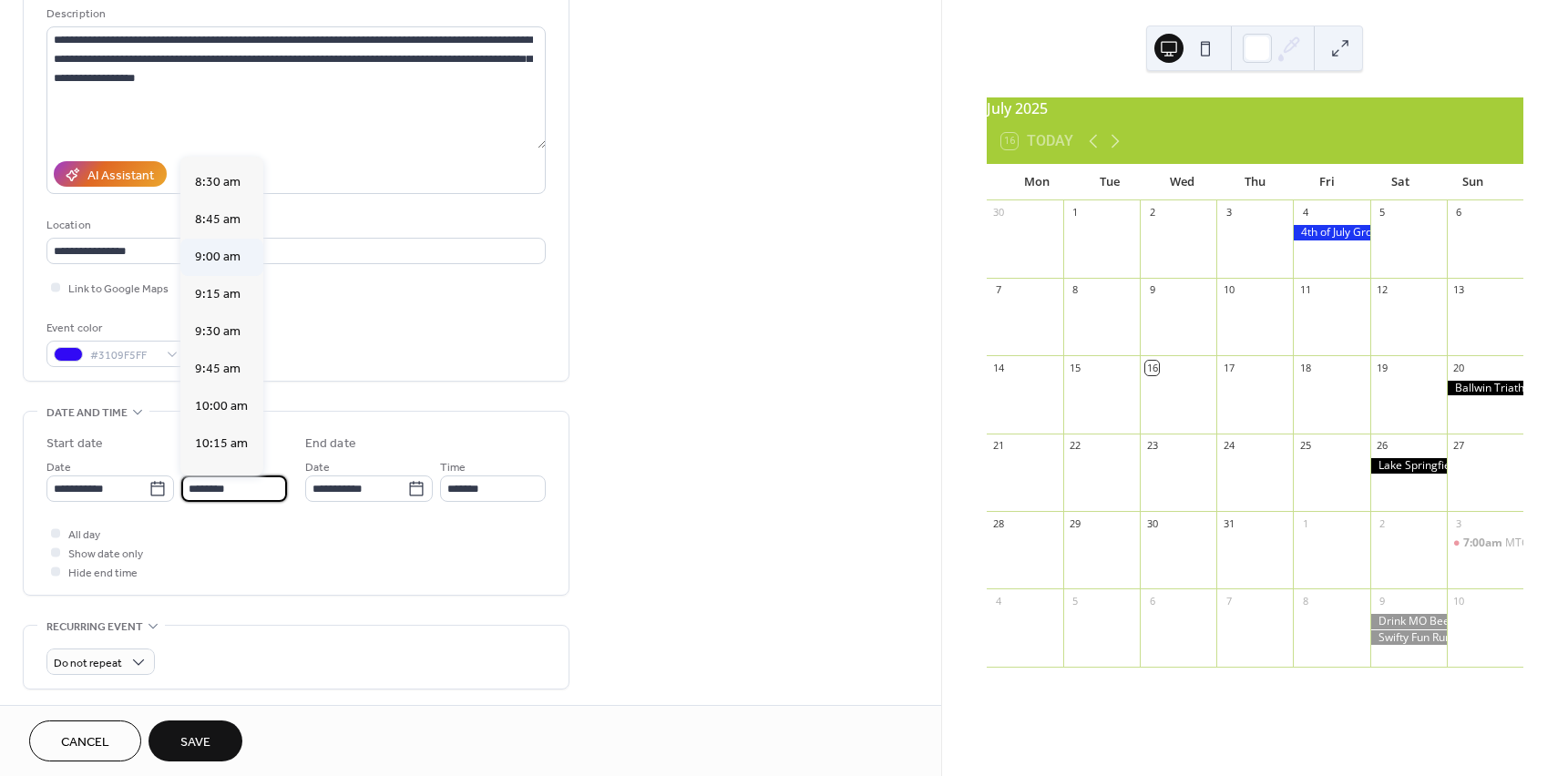 type on "*******" 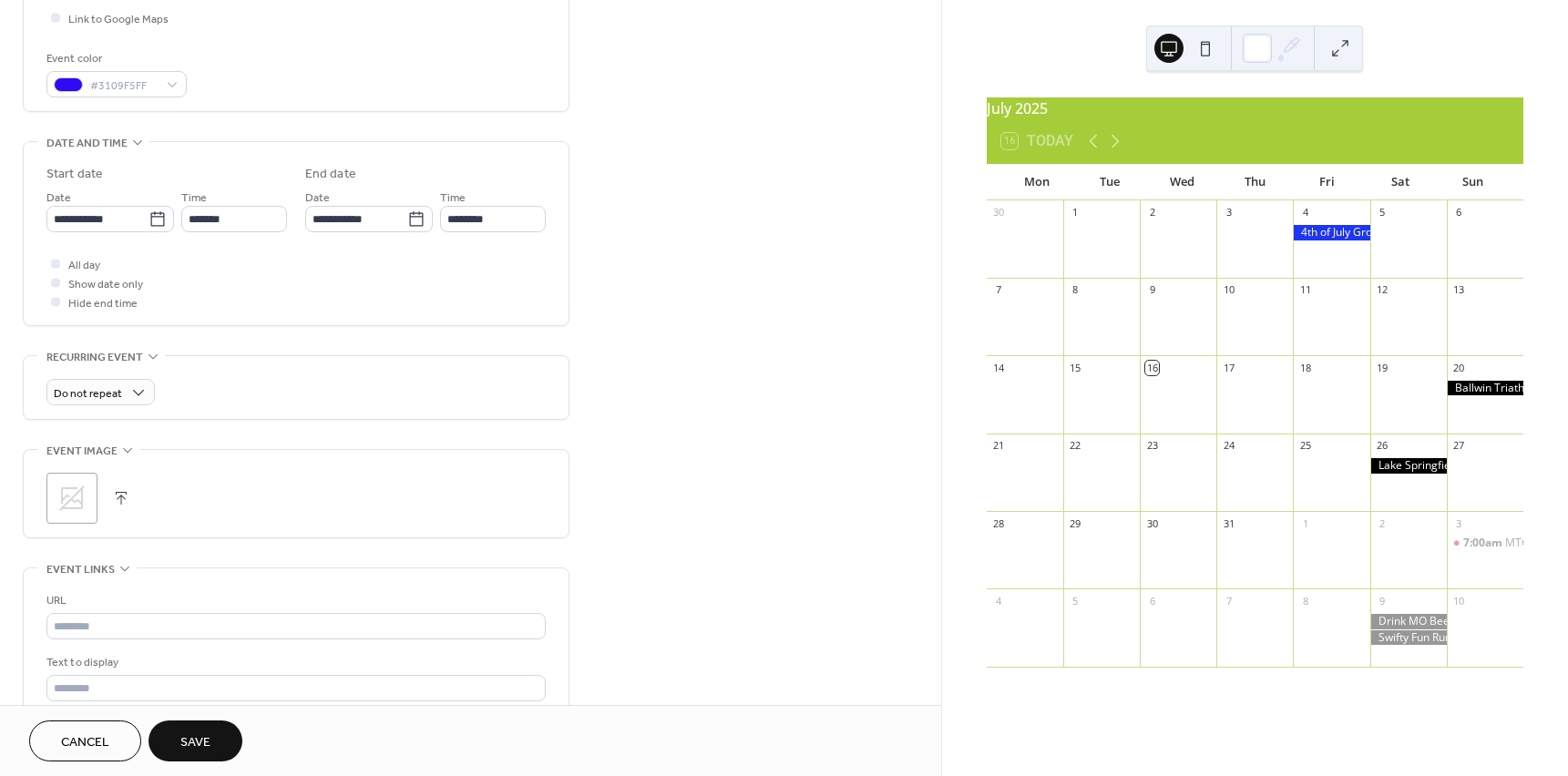 scroll, scrollTop: 455, scrollLeft: 0, axis: vertical 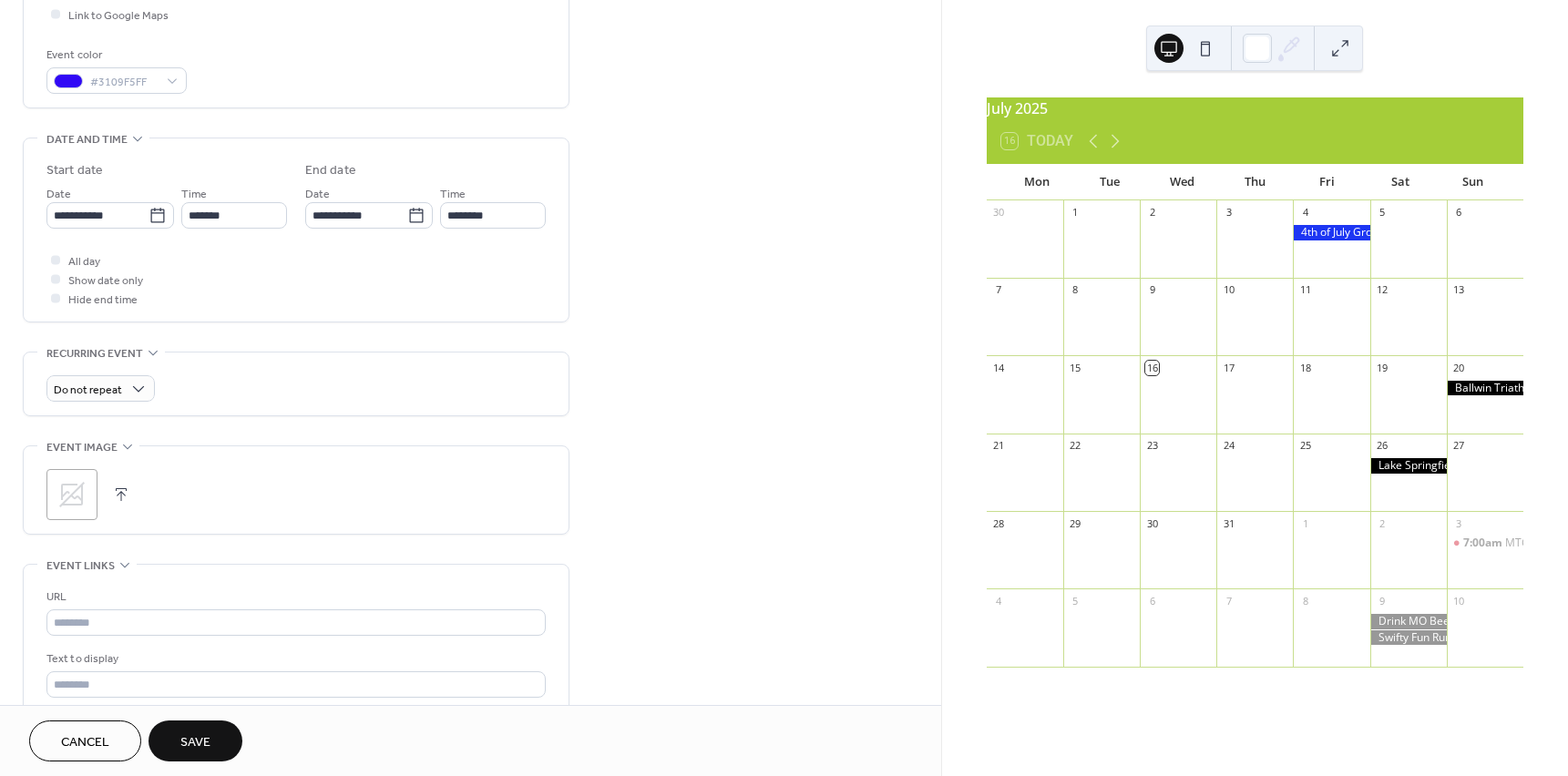 click at bounding box center (121, 495) 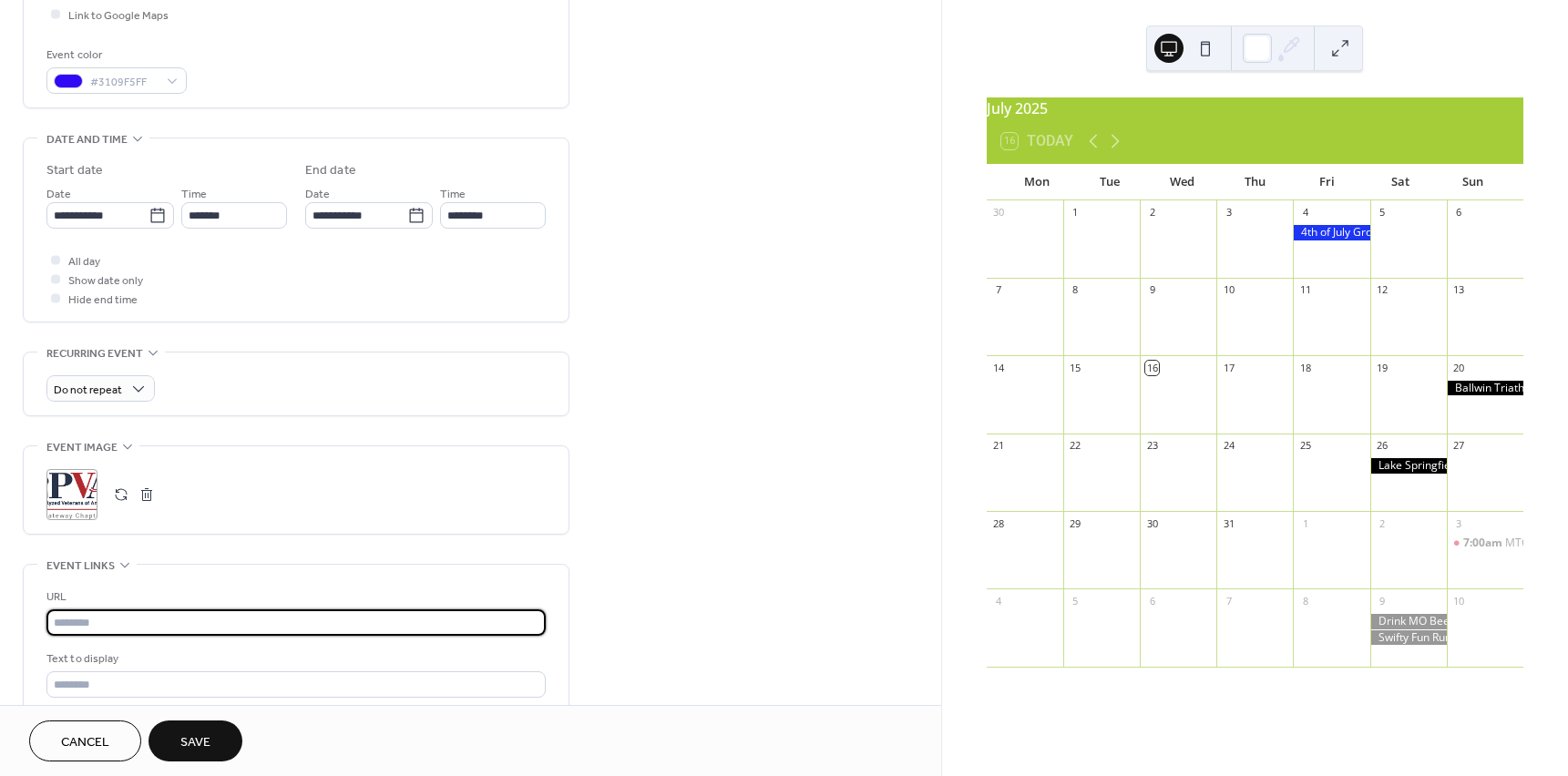 click at bounding box center (296, 622) 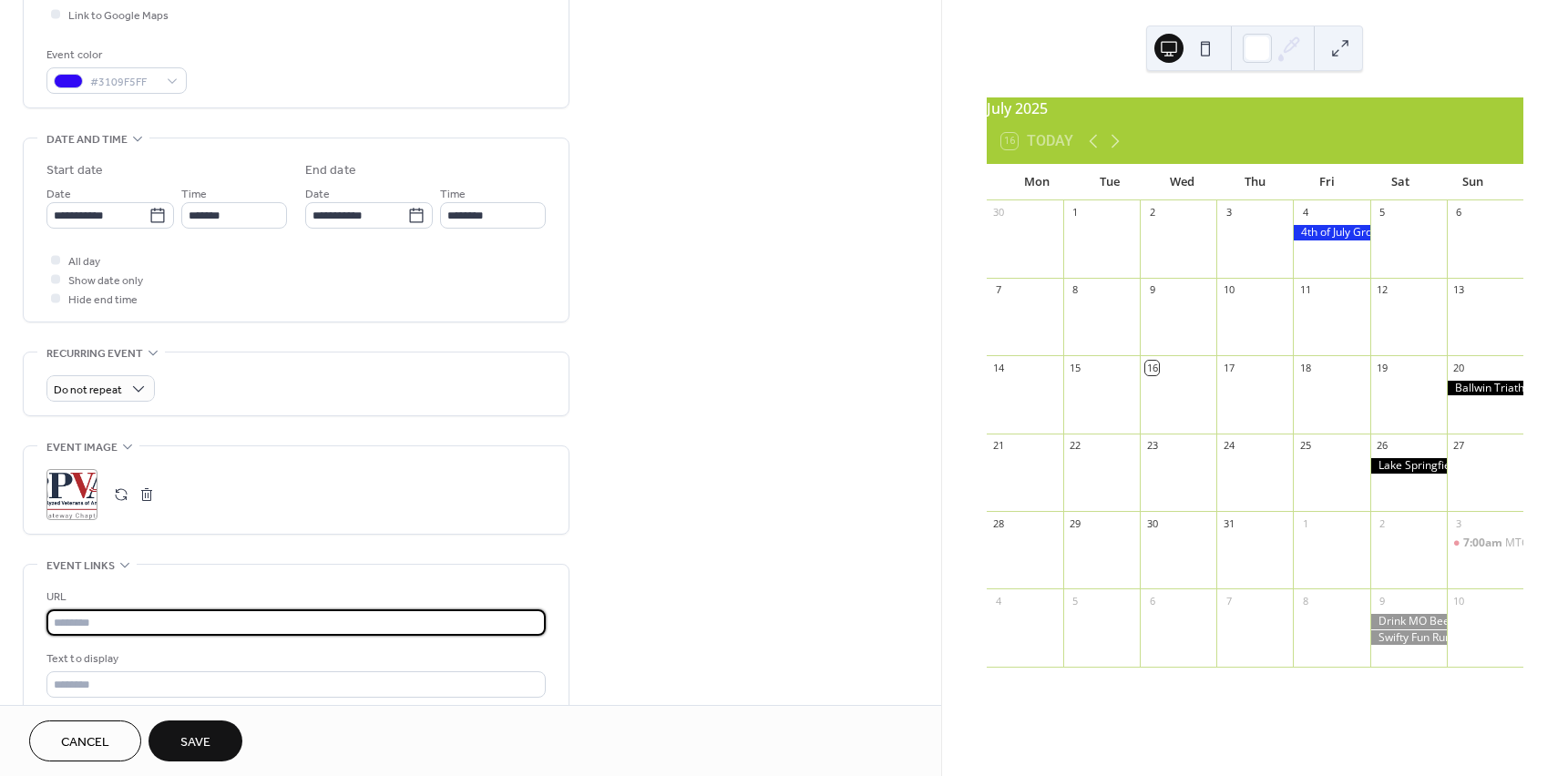 paste on "**********" 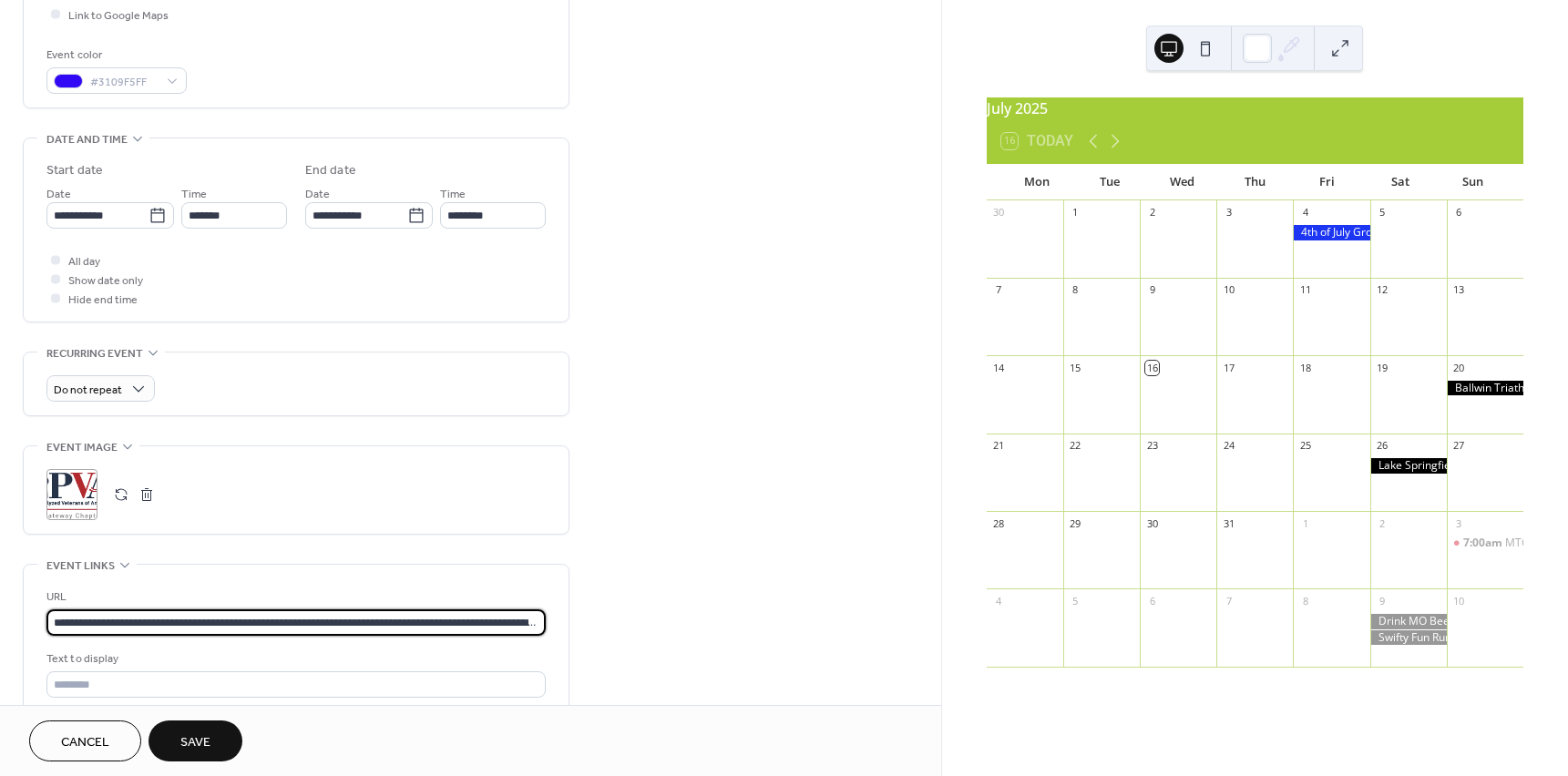 scroll, scrollTop: 0, scrollLeft: 659, axis: horizontal 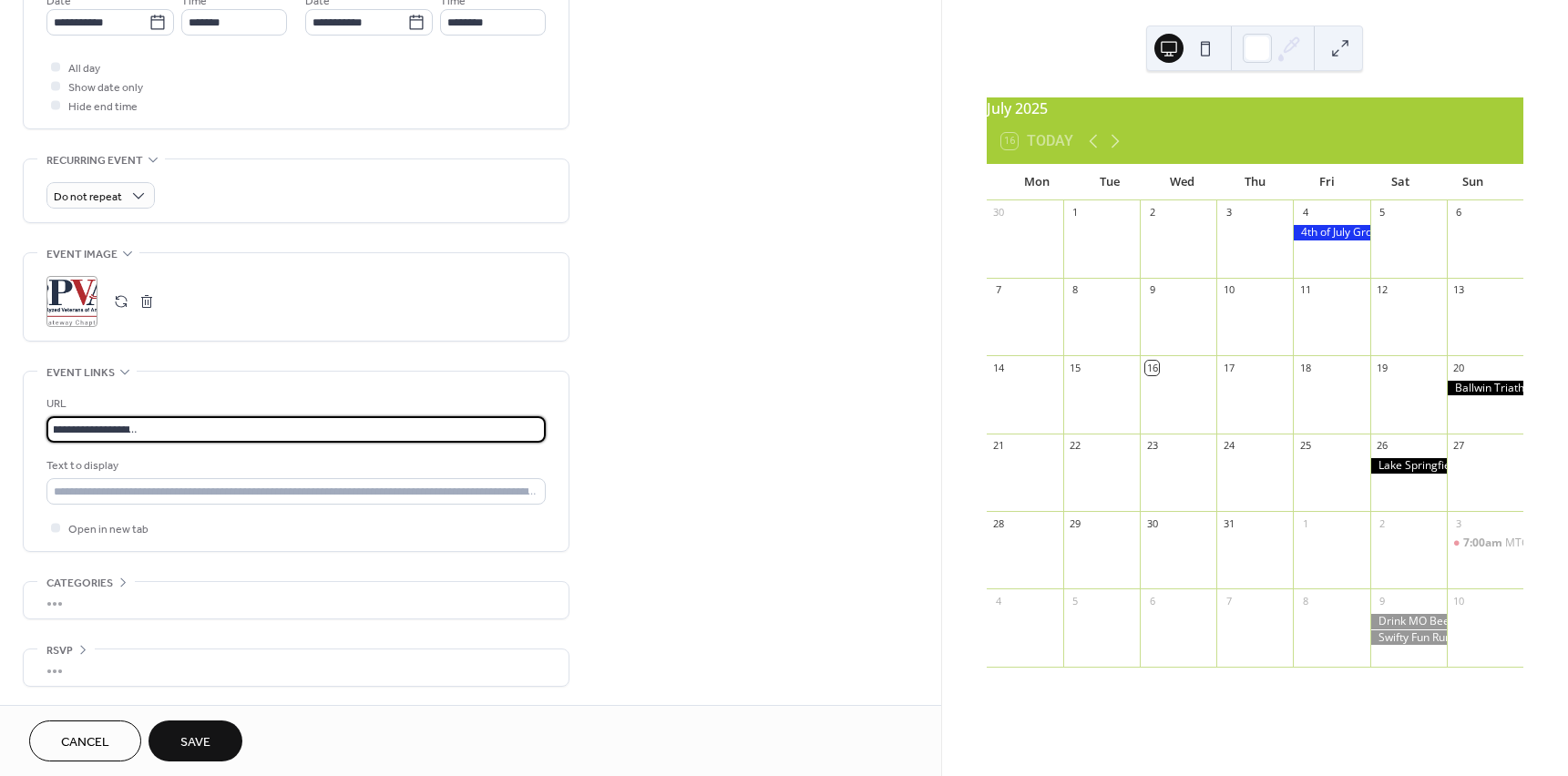 type on "**********" 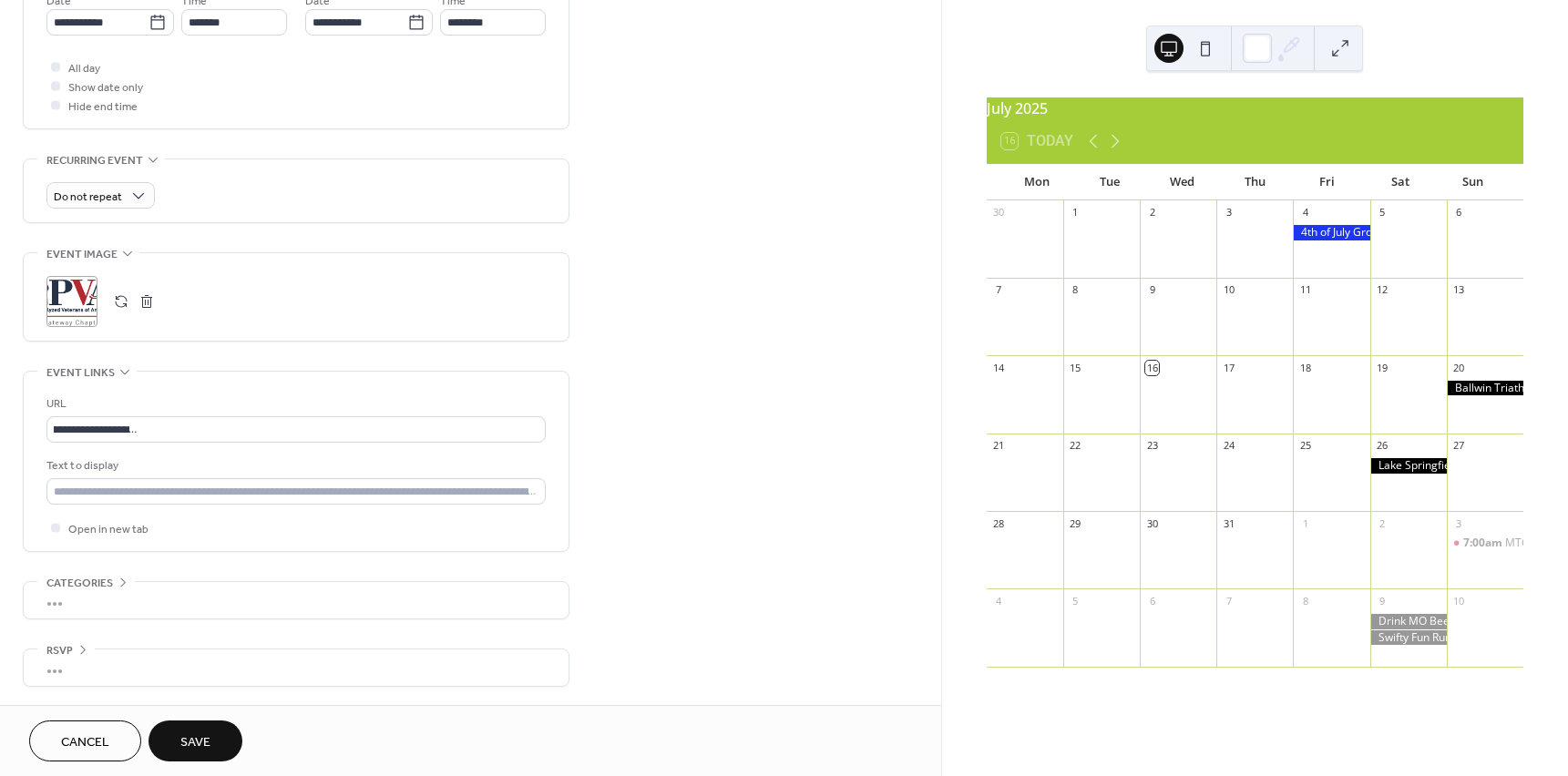 scroll, scrollTop: 0, scrollLeft: 0, axis: both 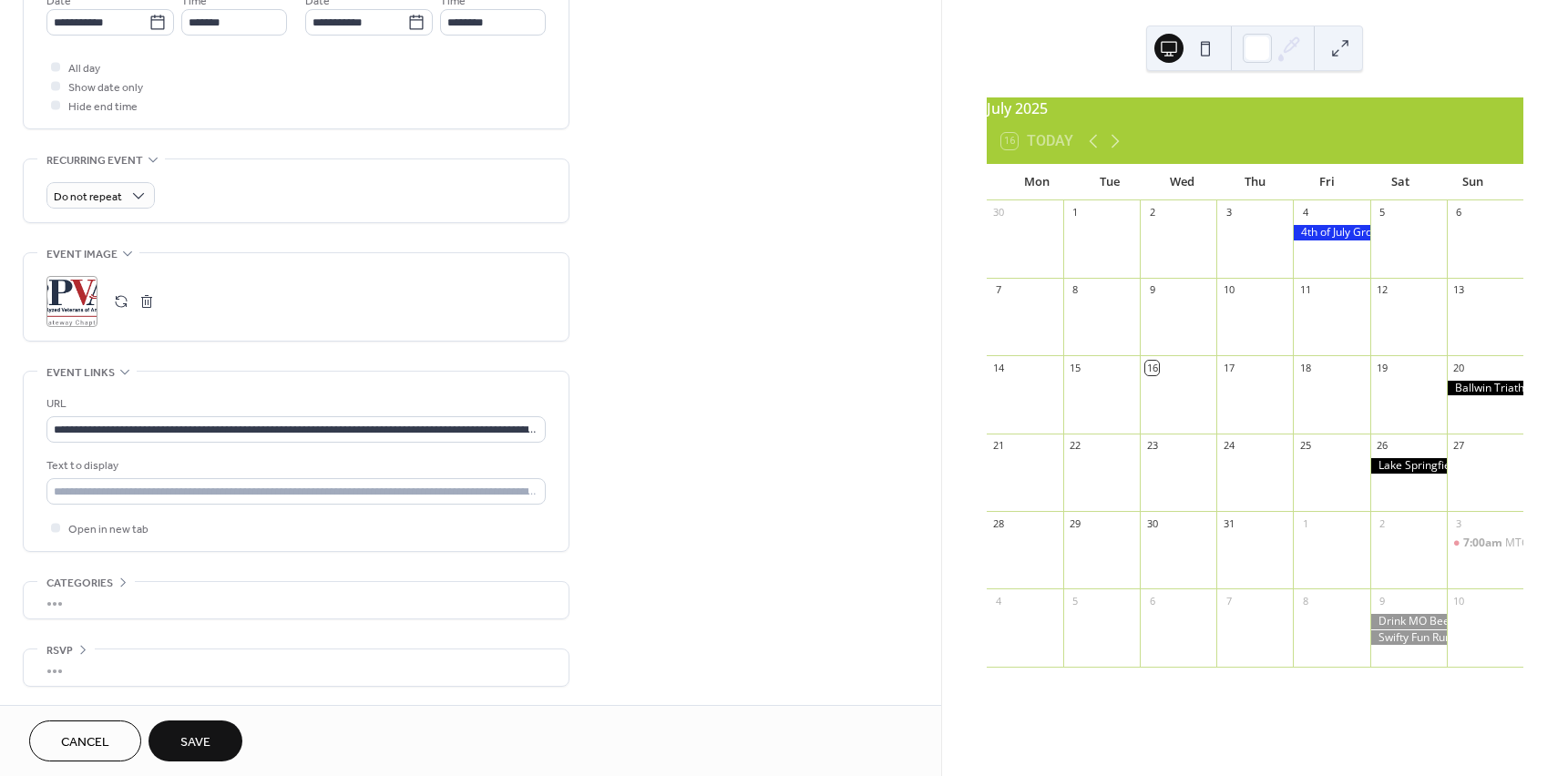 click on "Save" at bounding box center [195, 742] 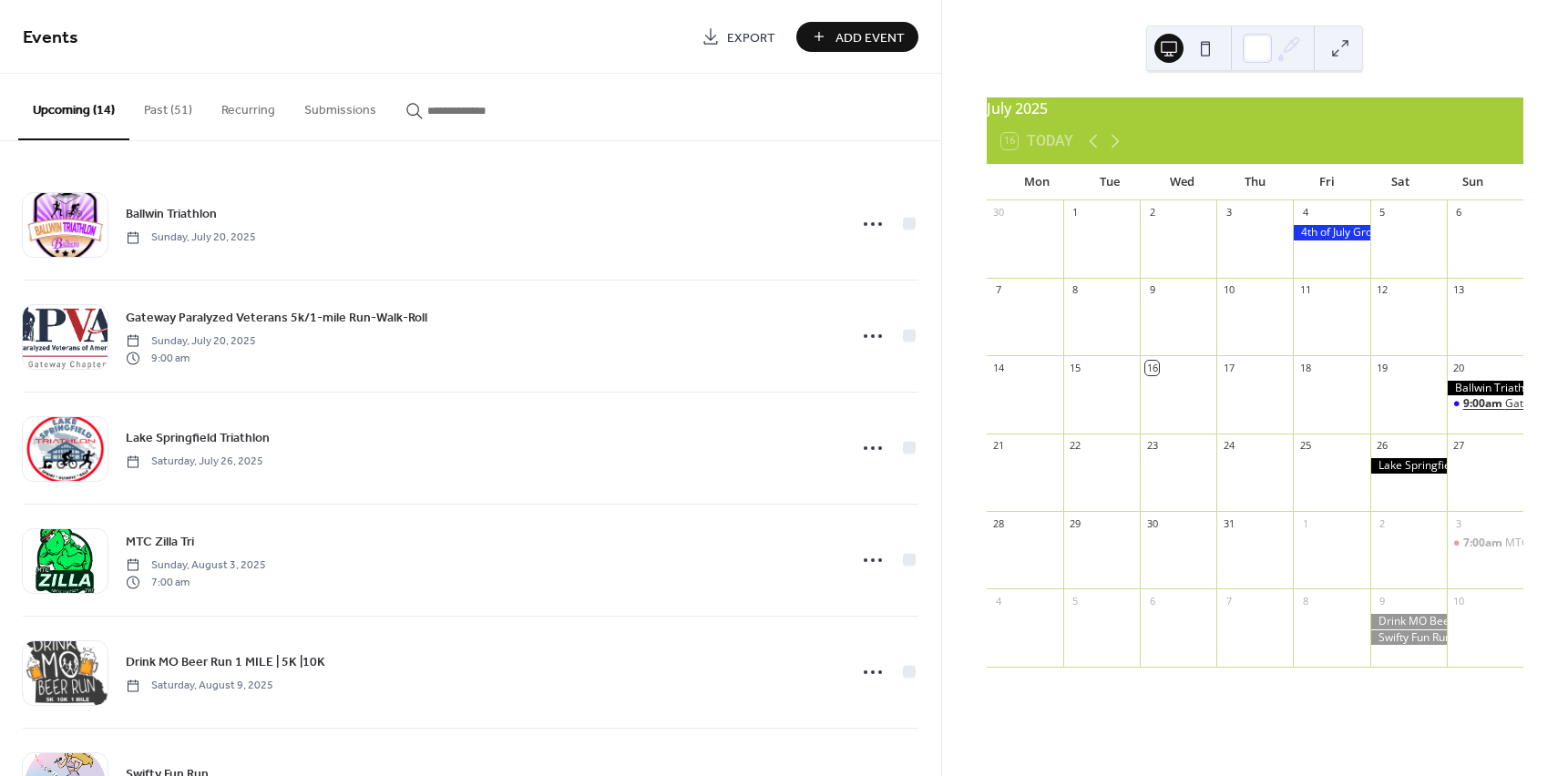 click on "9:00am" at bounding box center [1484, 403] 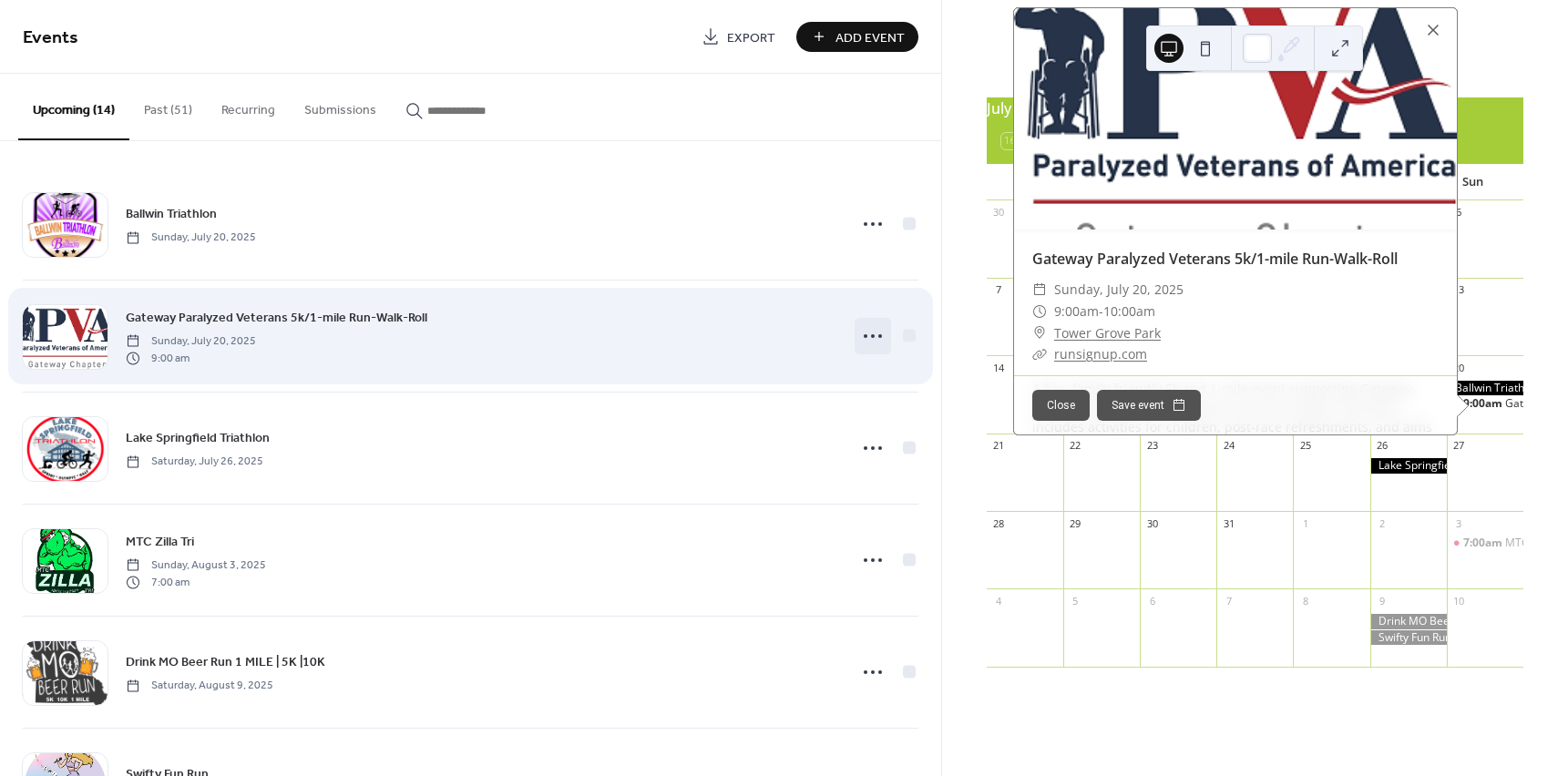 click 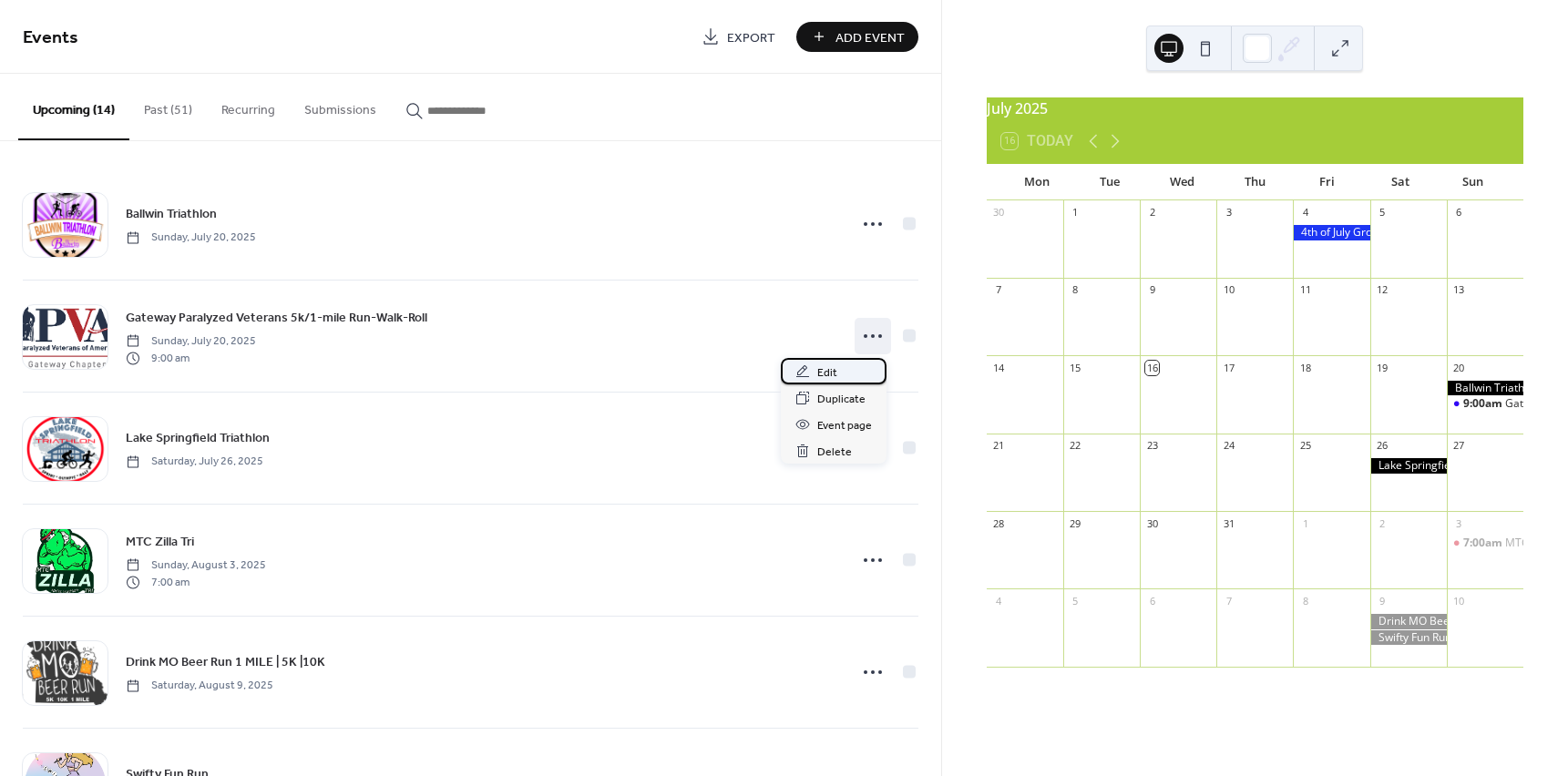 click on "Edit" at bounding box center (827, 373) 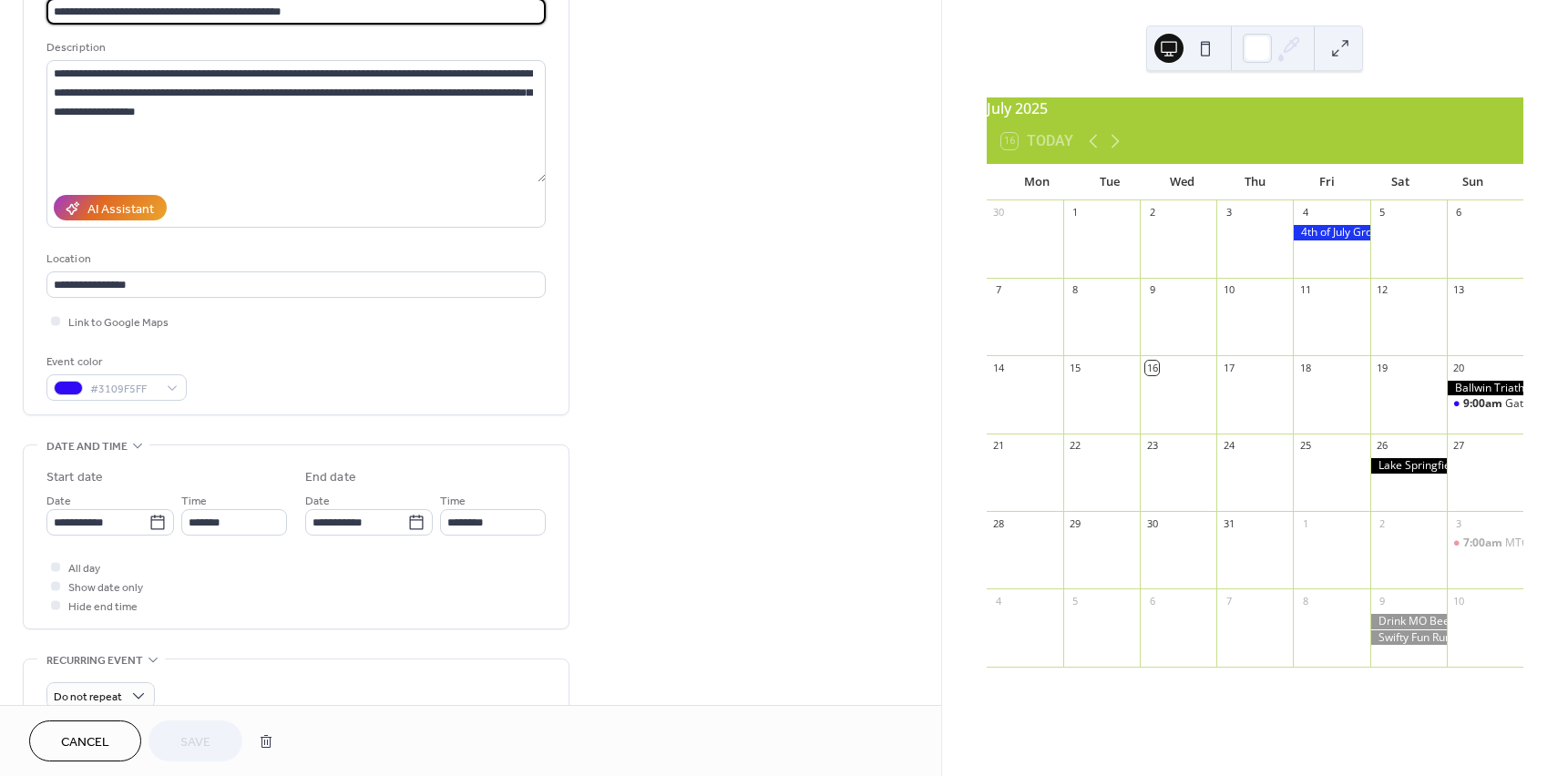 scroll, scrollTop: 182, scrollLeft: 0, axis: vertical 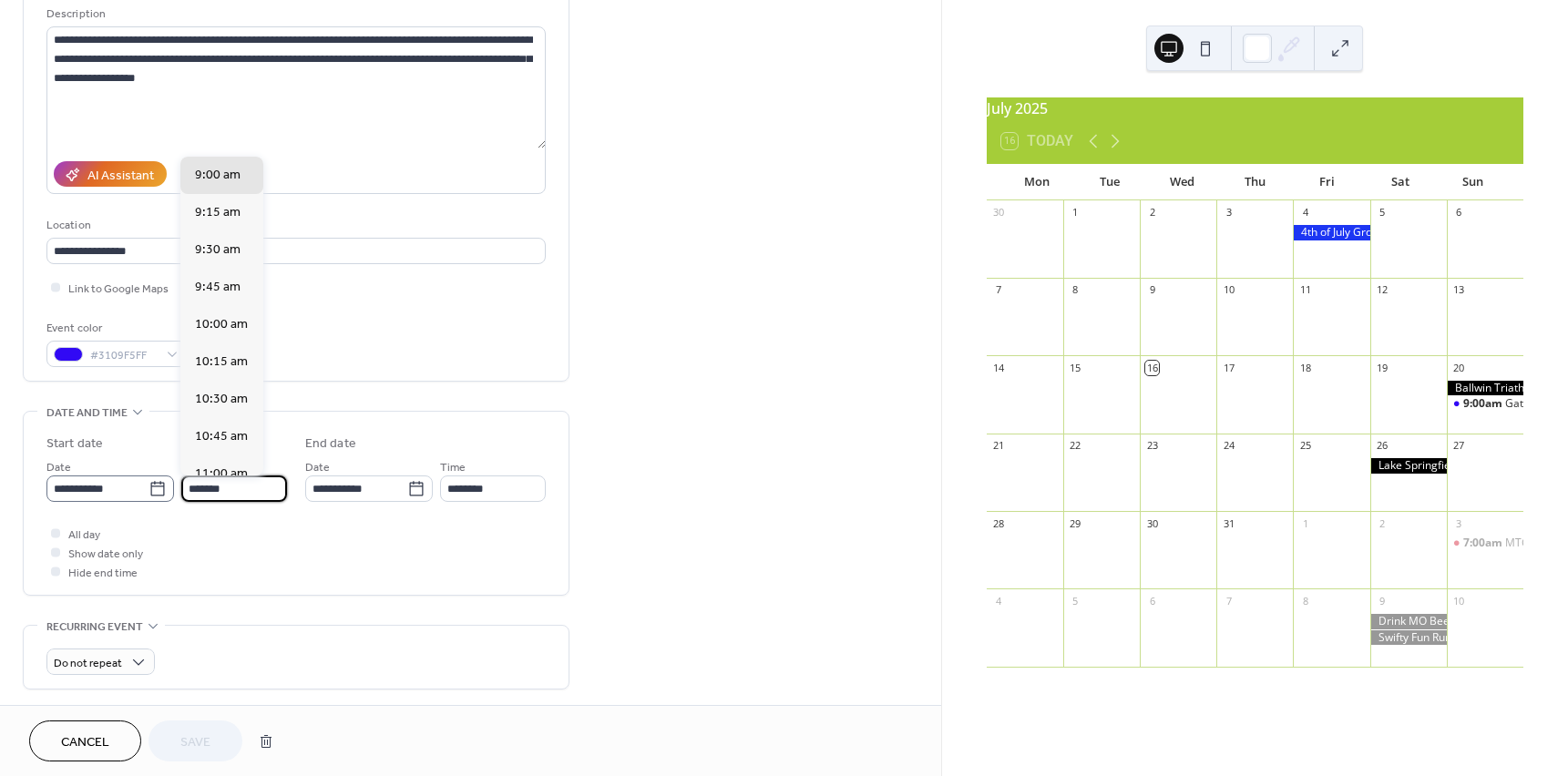 drag, startPoint x: 261, startPoint y: 495, endPoint x: 155, endPoint y: 488, distance: 106.23088 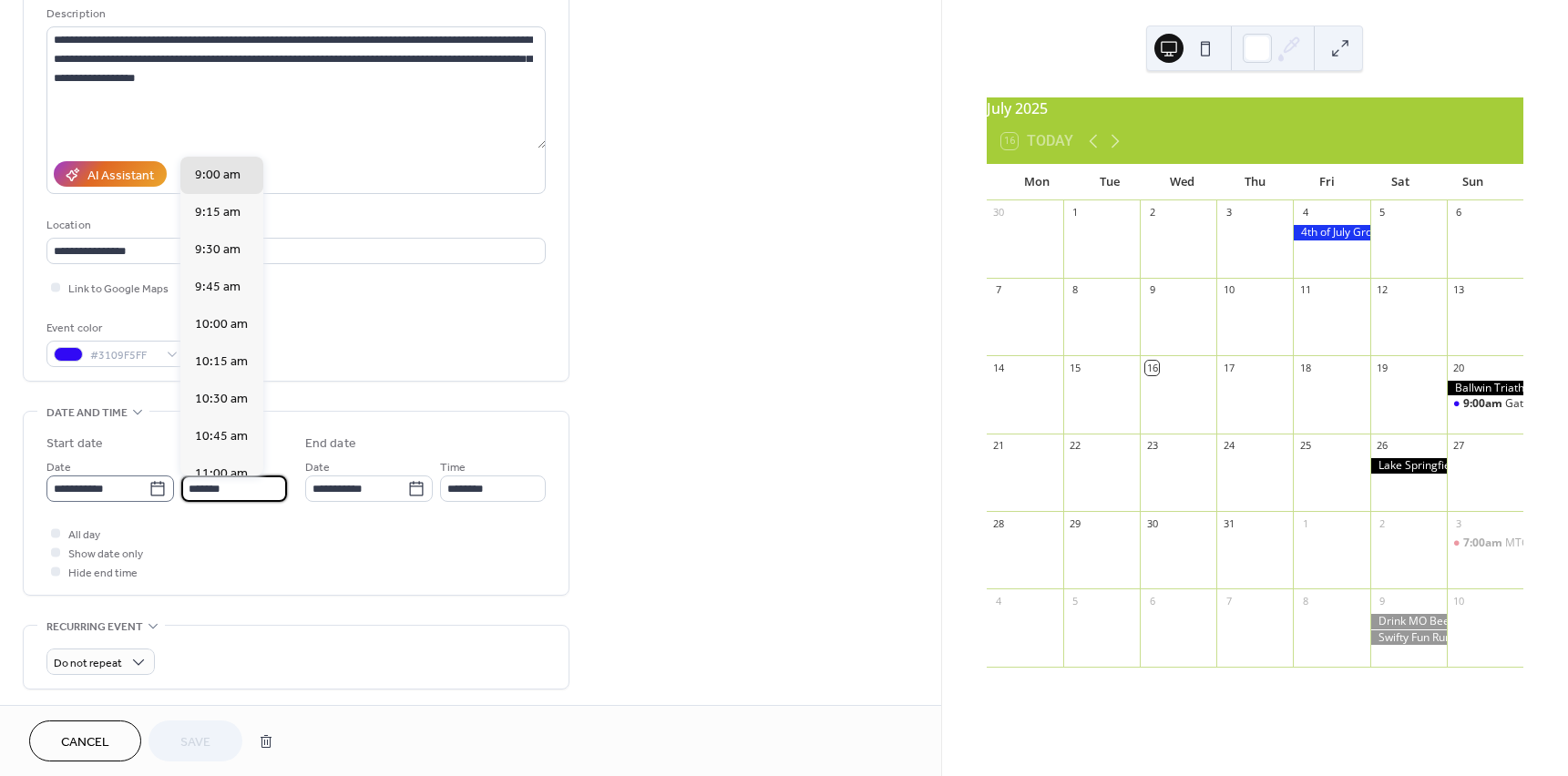 click on "**********" at bounding box center (167, 479) 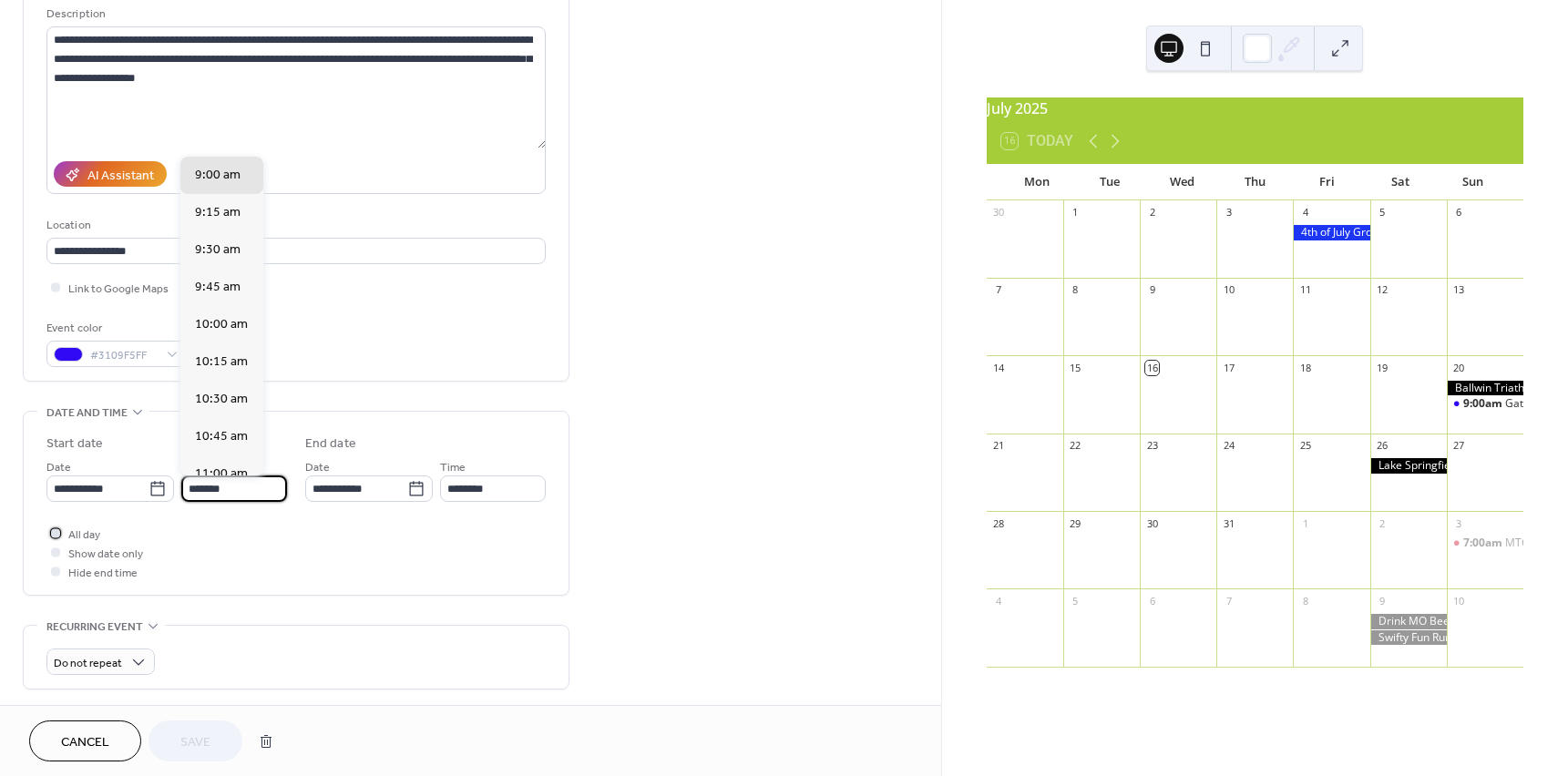 click at bounding box center [56, 533] 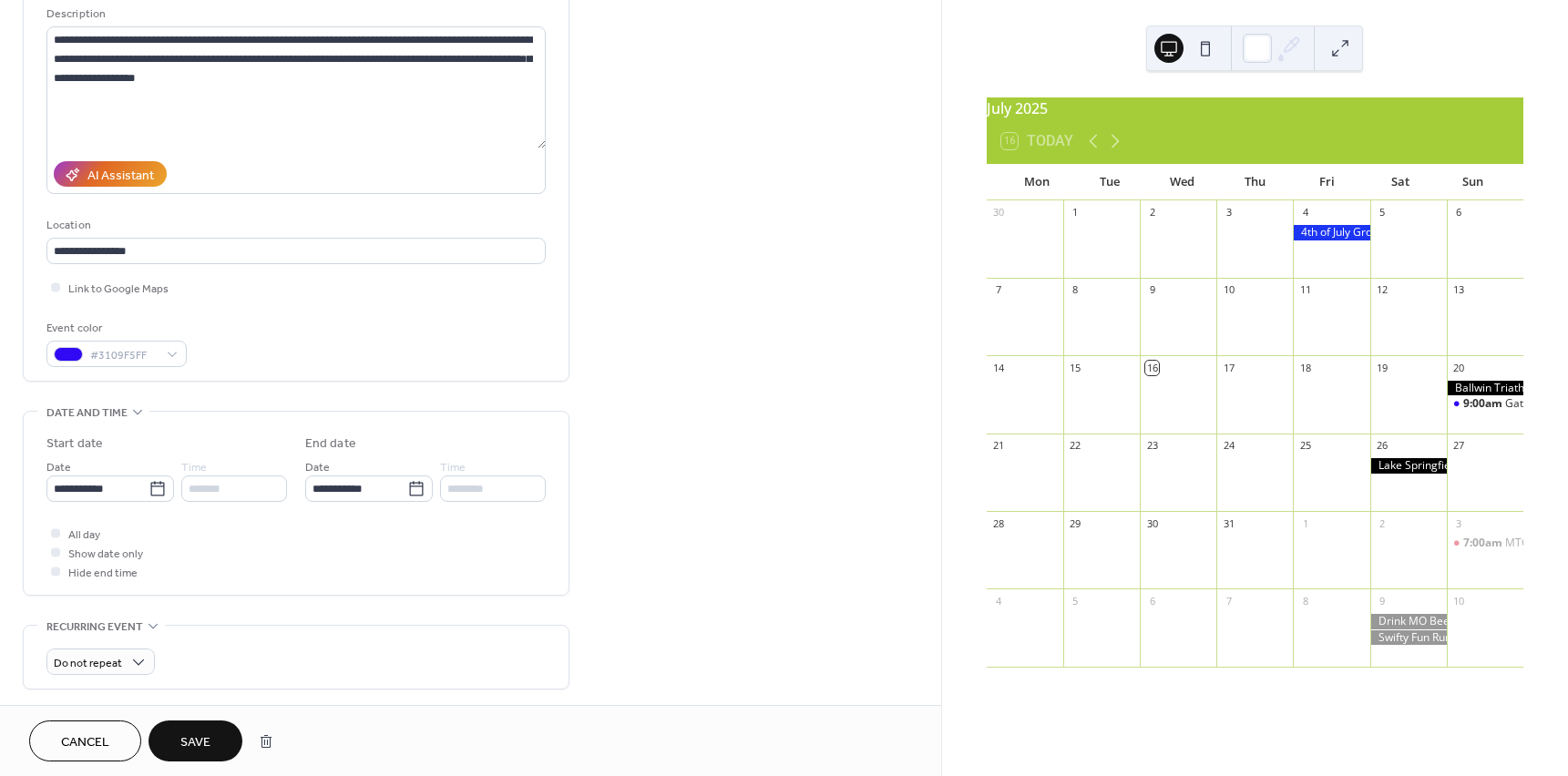 click on "Save" at bounding box center (195, 740) 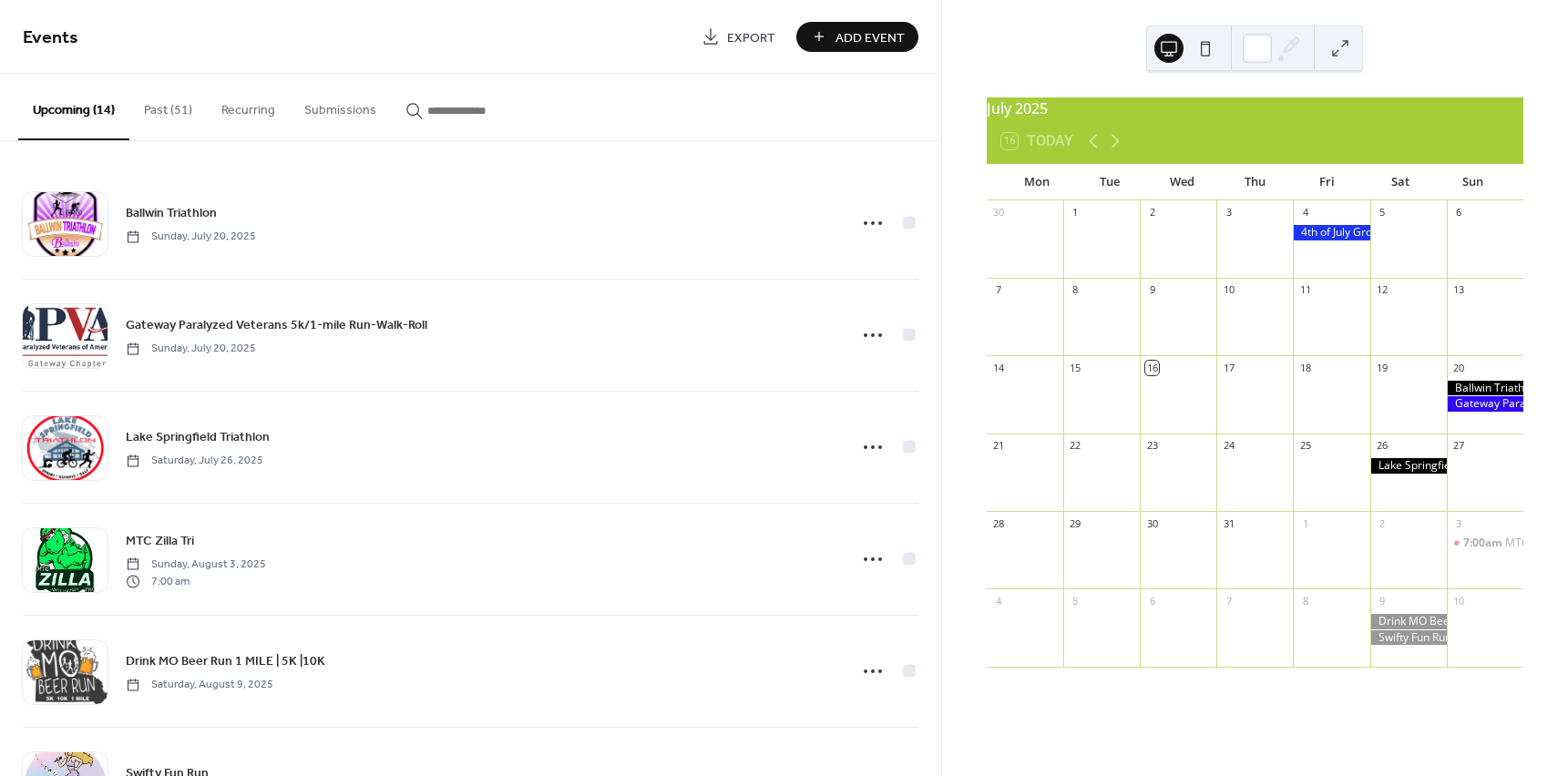 scroll, scrollTop: 0, scrollLeft: 0, axis: both 